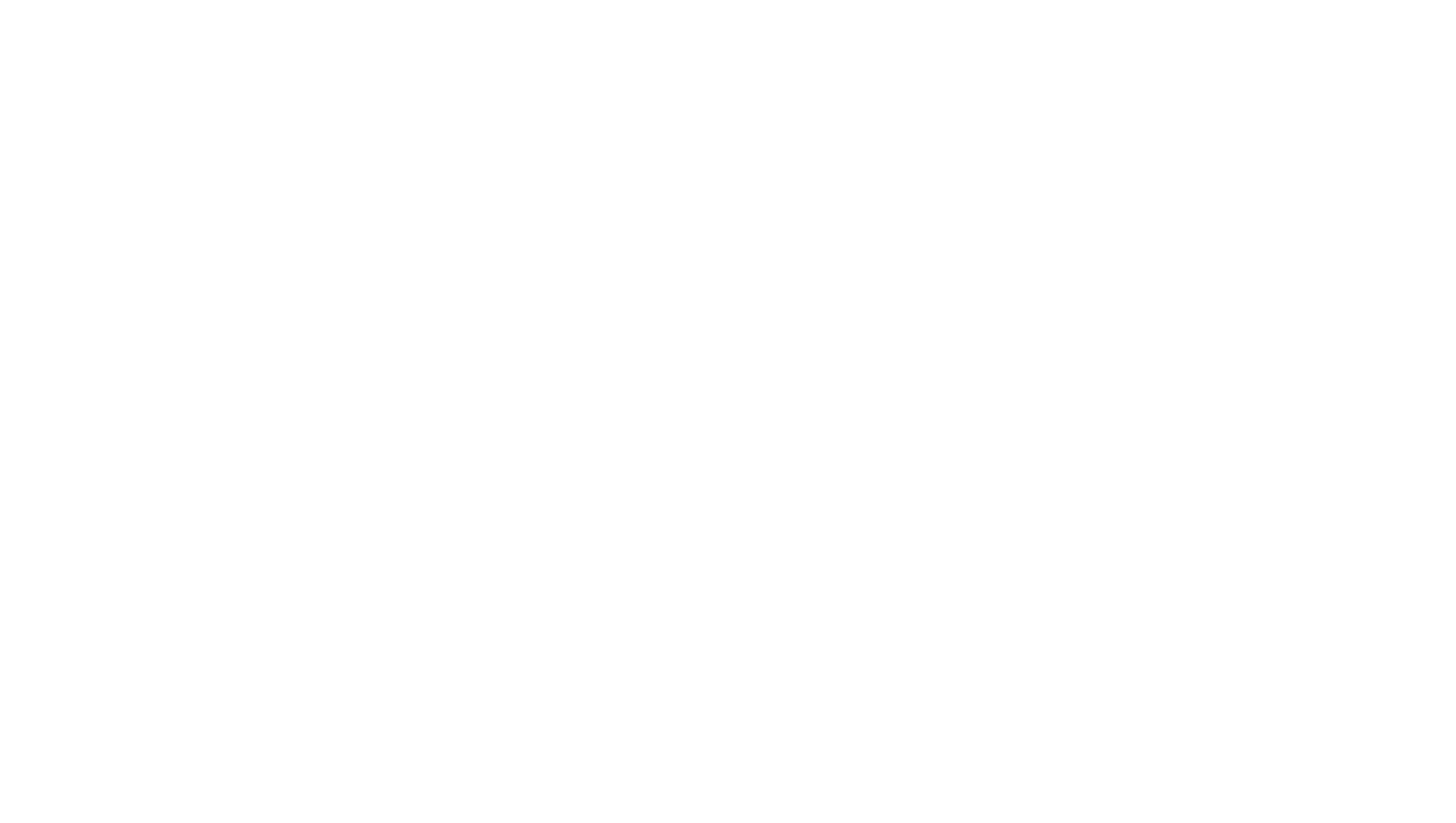 scroll, scrollTop: 0, scrollLeft: 0, axis: both 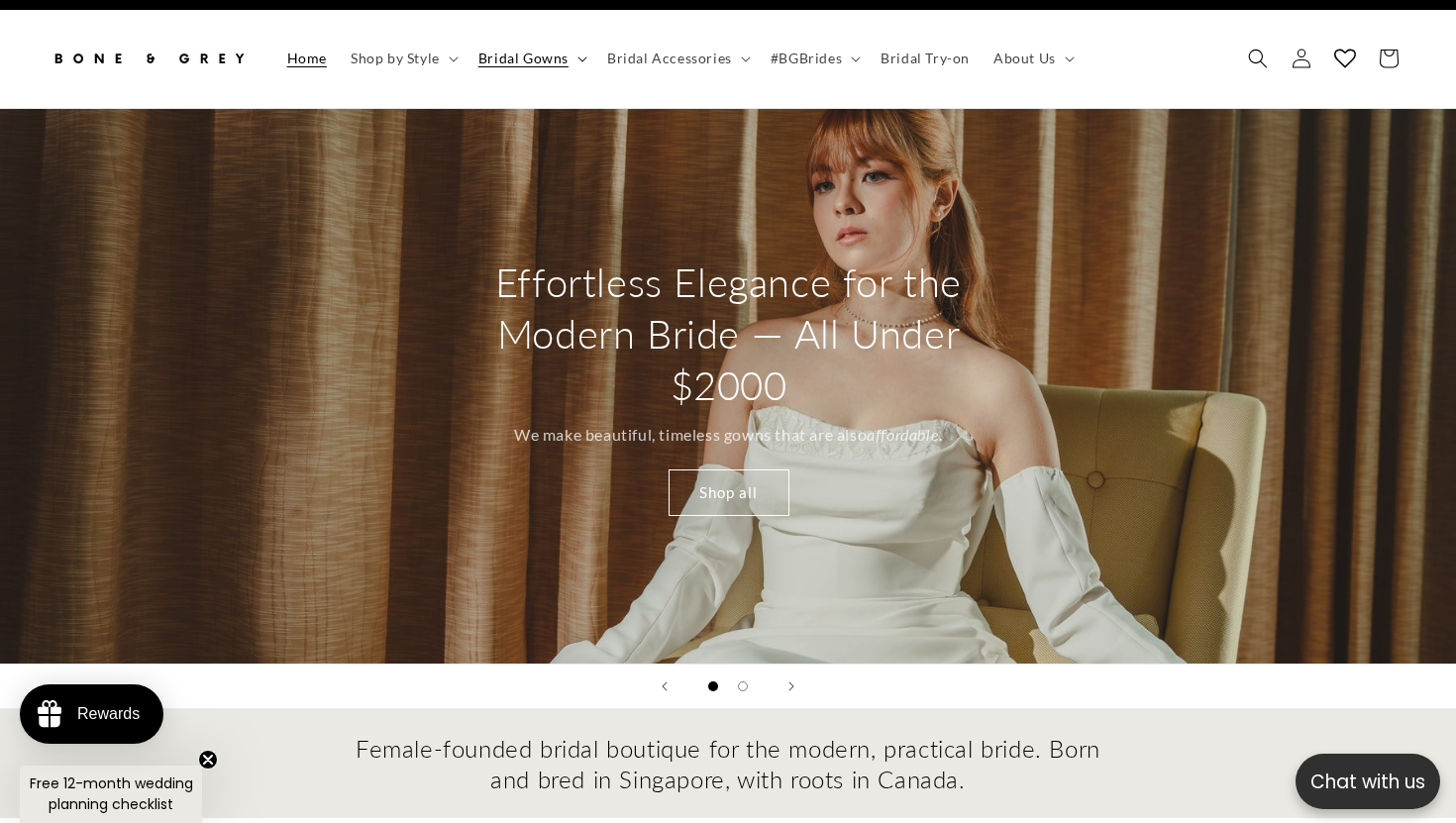 click on "Bridal Gowns" at bounding box center (523, 58) 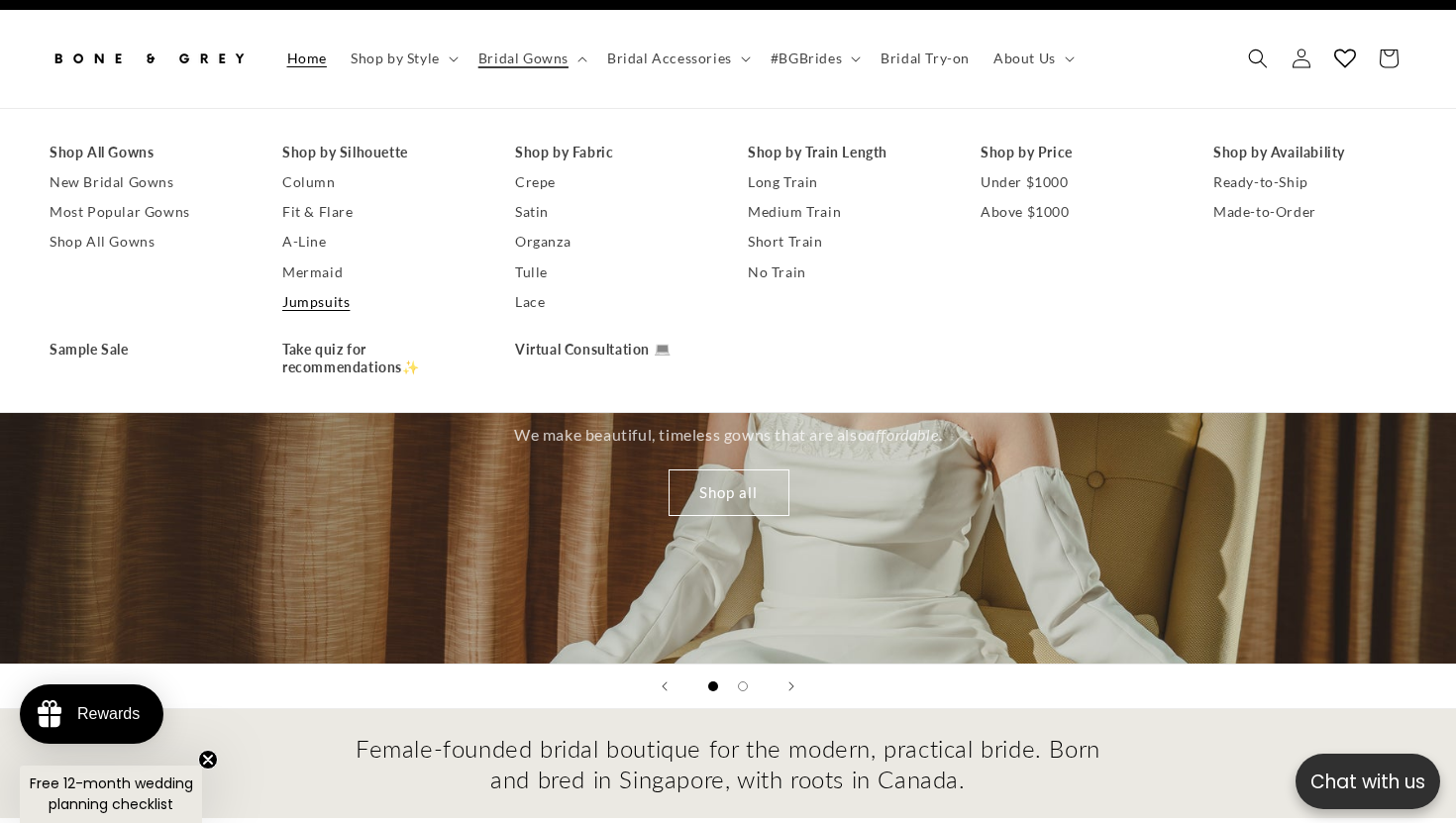 scroll, scrollTop: 0, scrollLeft: 493, axis: horizontal 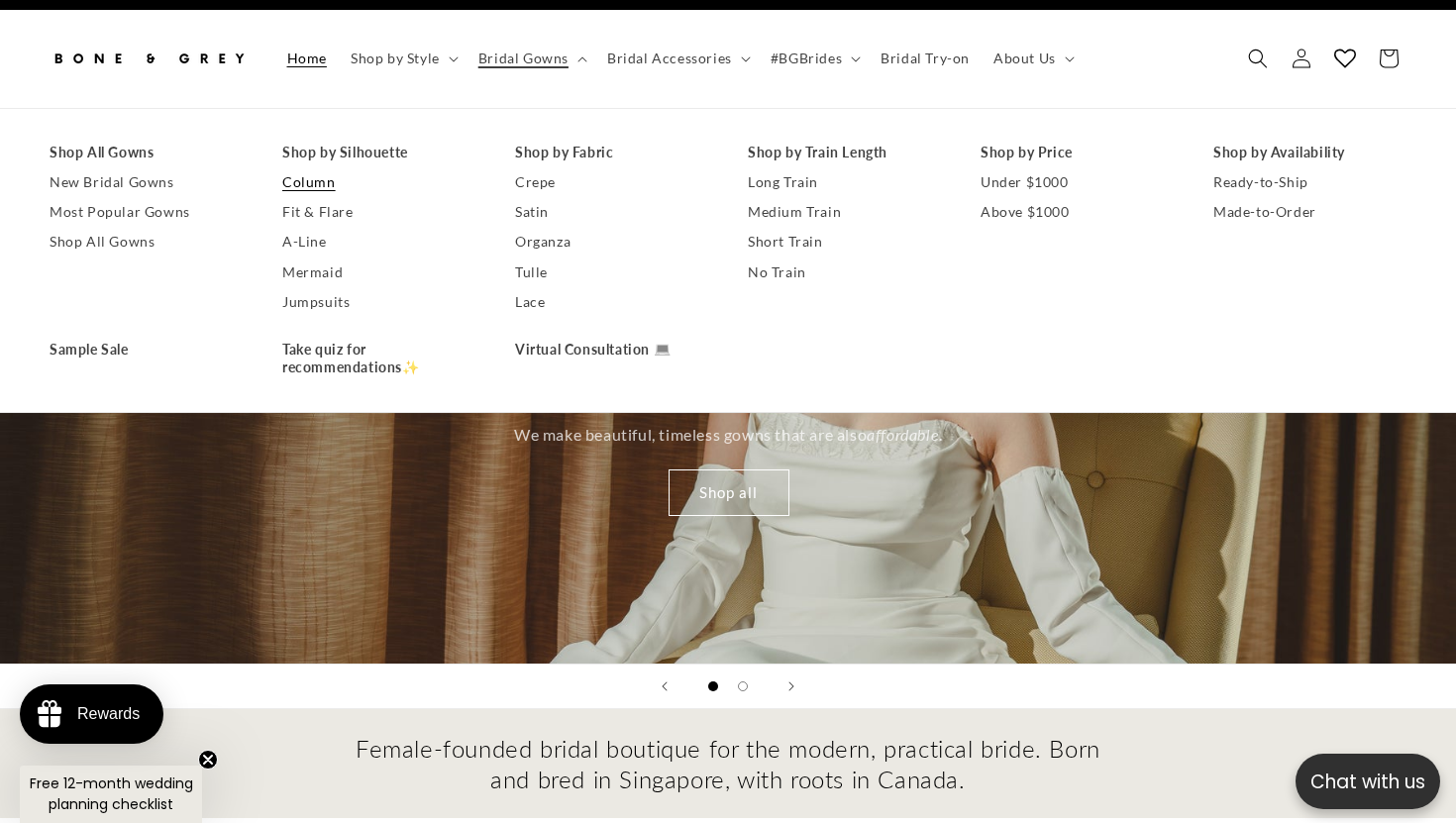 click on "Column" at bounding box center [378, 182] 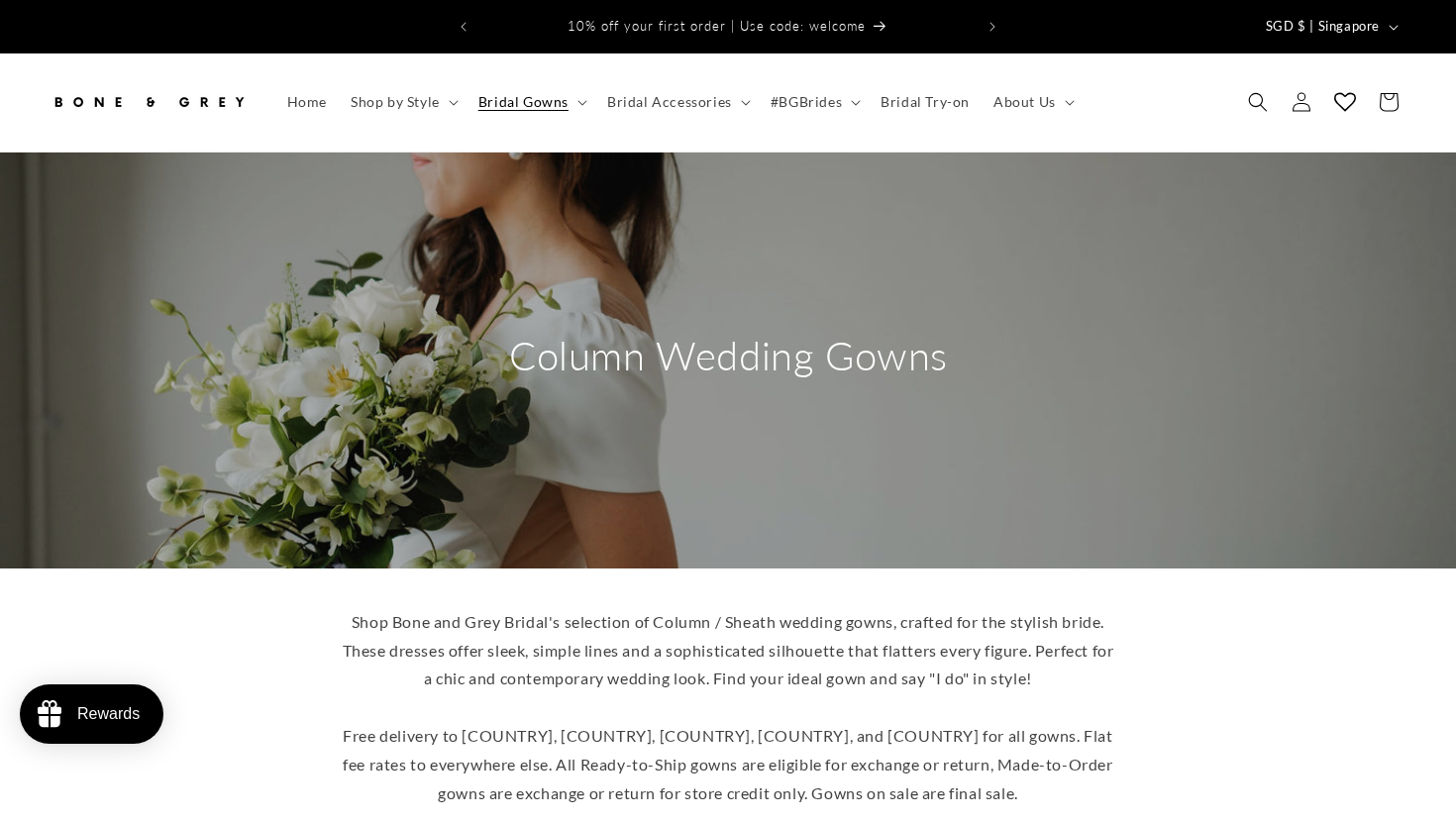 scroll, scrollTop: 0, scrollLeft: 0, axis: both 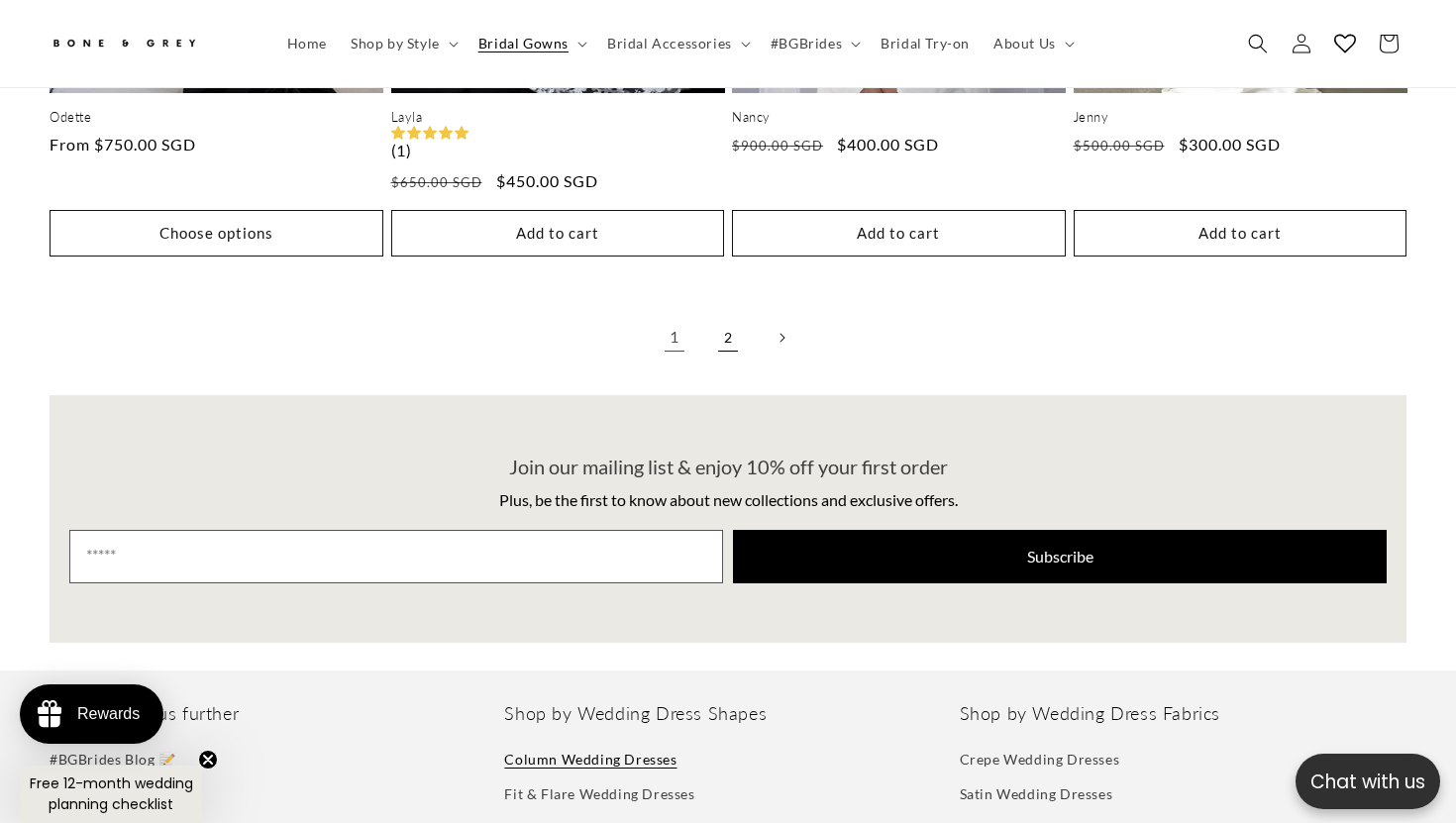 click on "2" at bounding box center (728, 338) 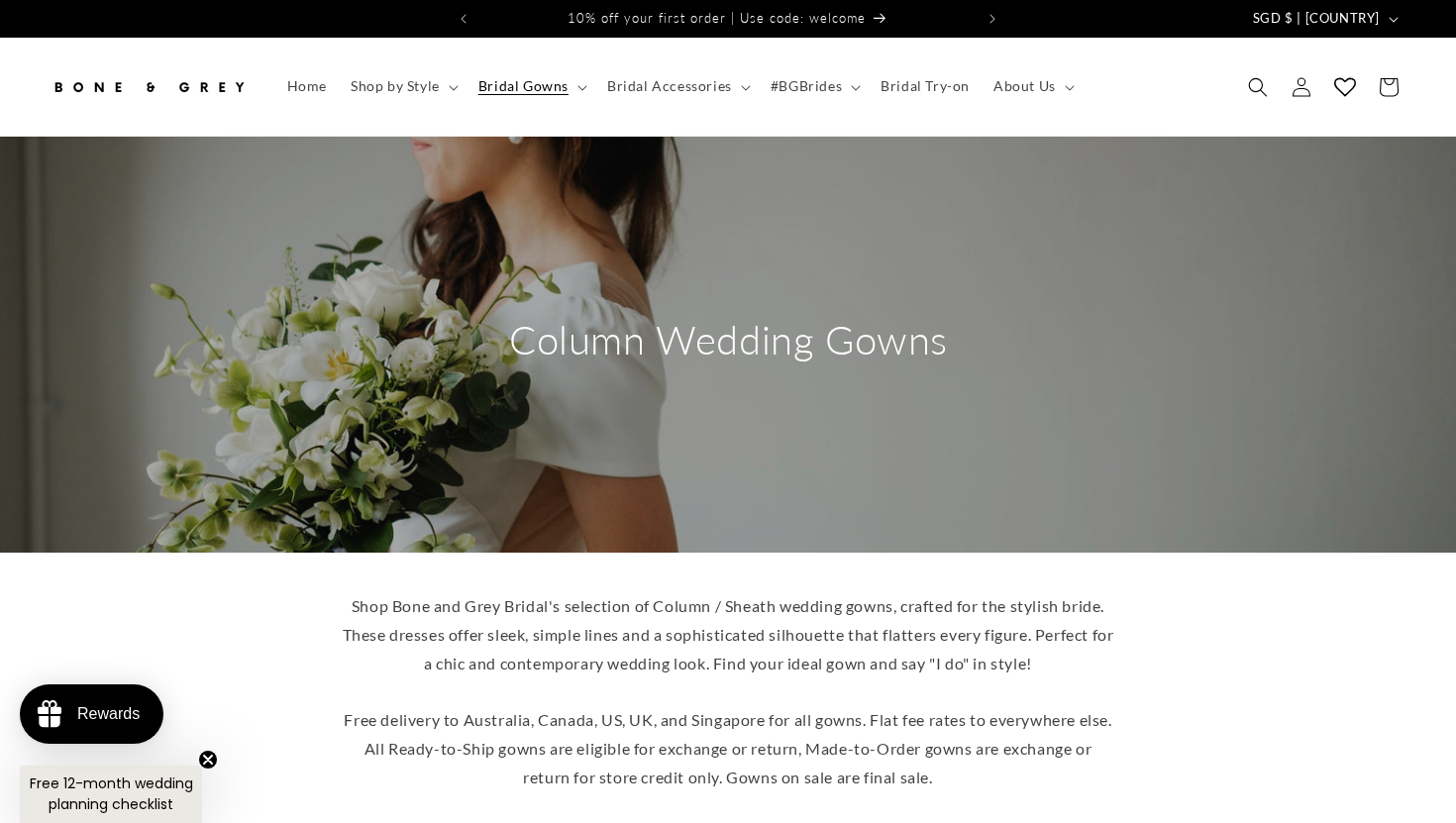 scroll, scrollTop: 0, scrollLeft: 0, axis: both 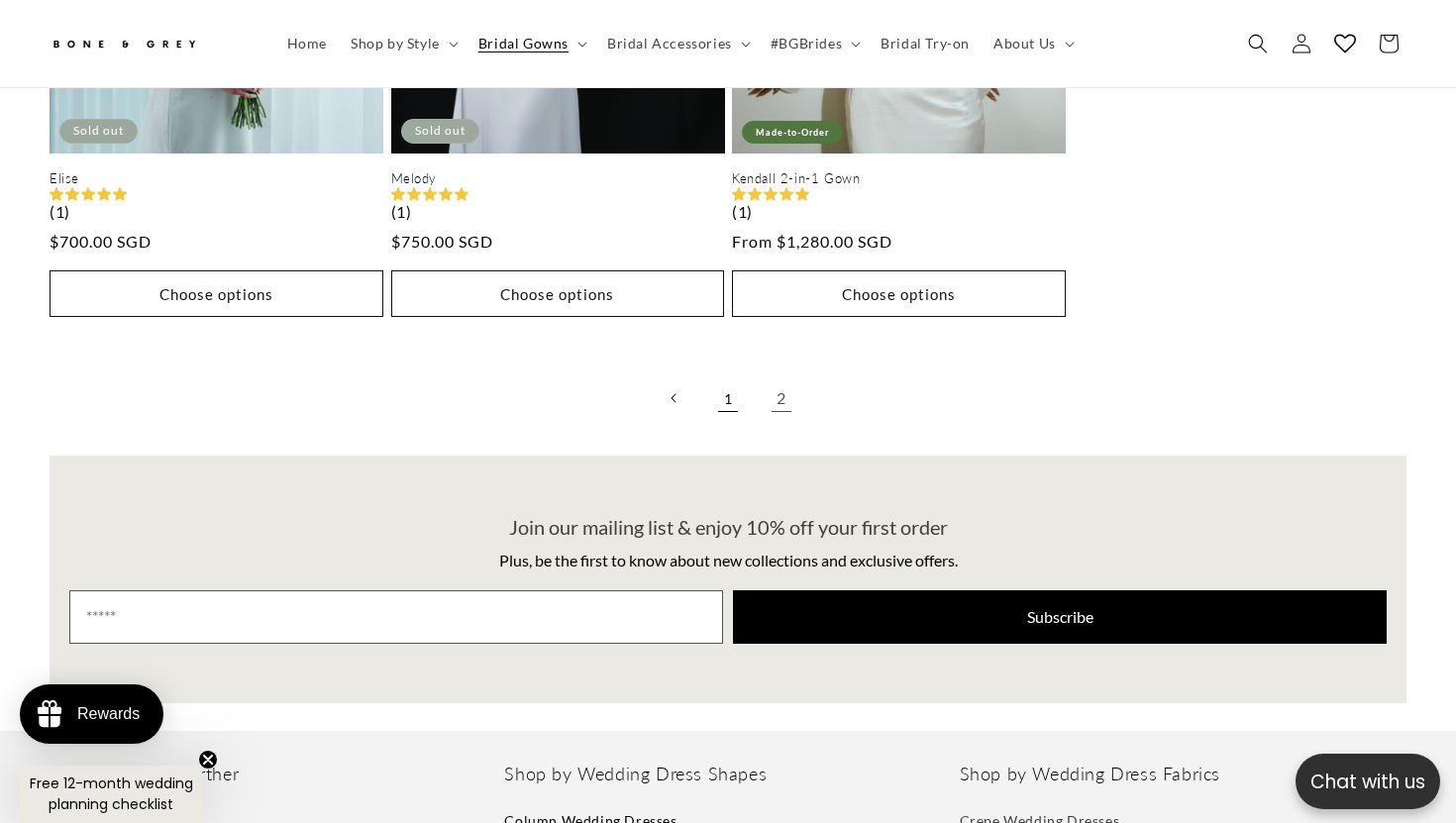 click on "1" at bounding box center (728, 398) 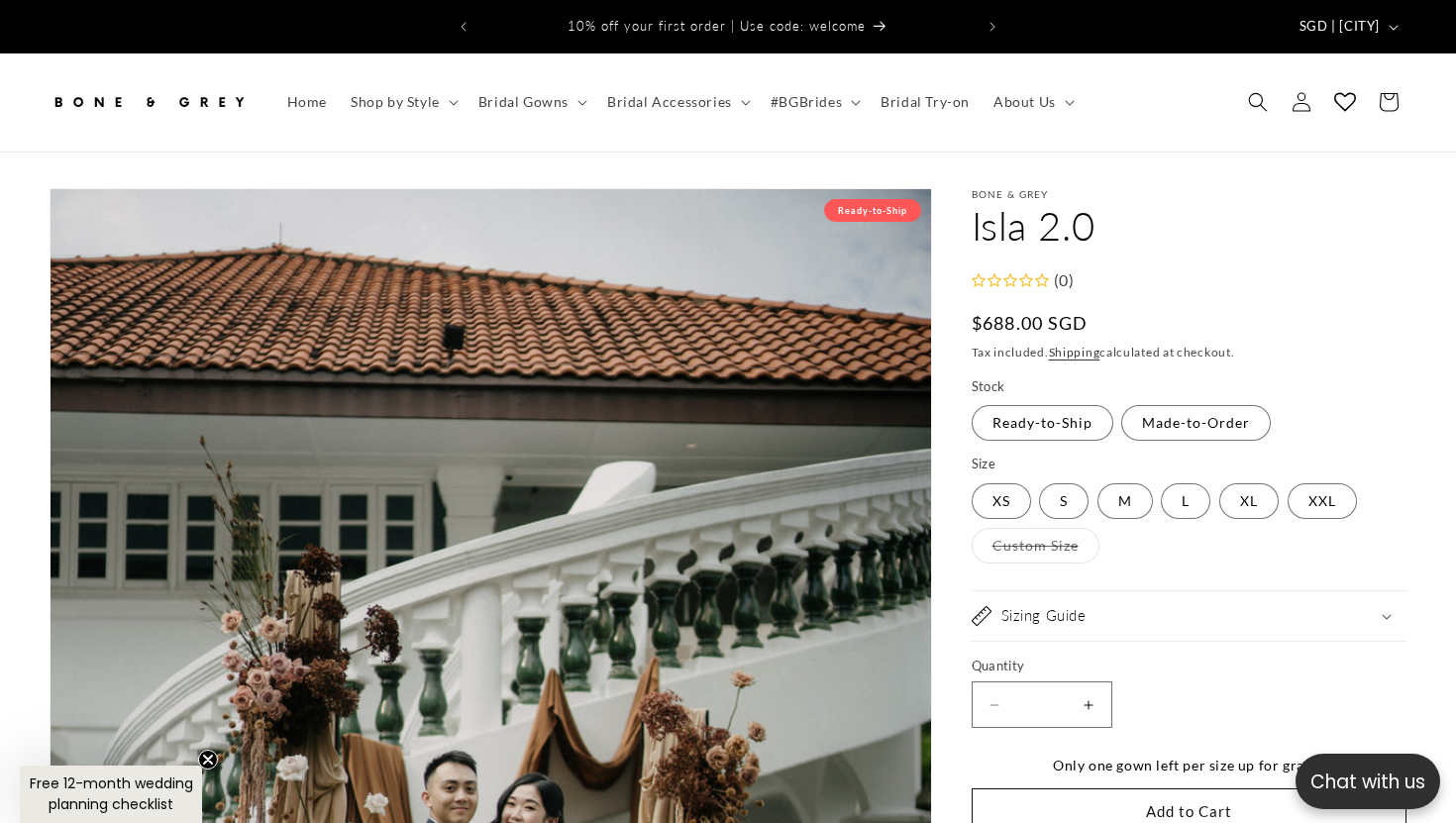 scroll, scrollTop: 0, scrollLeft: 0, axis: both 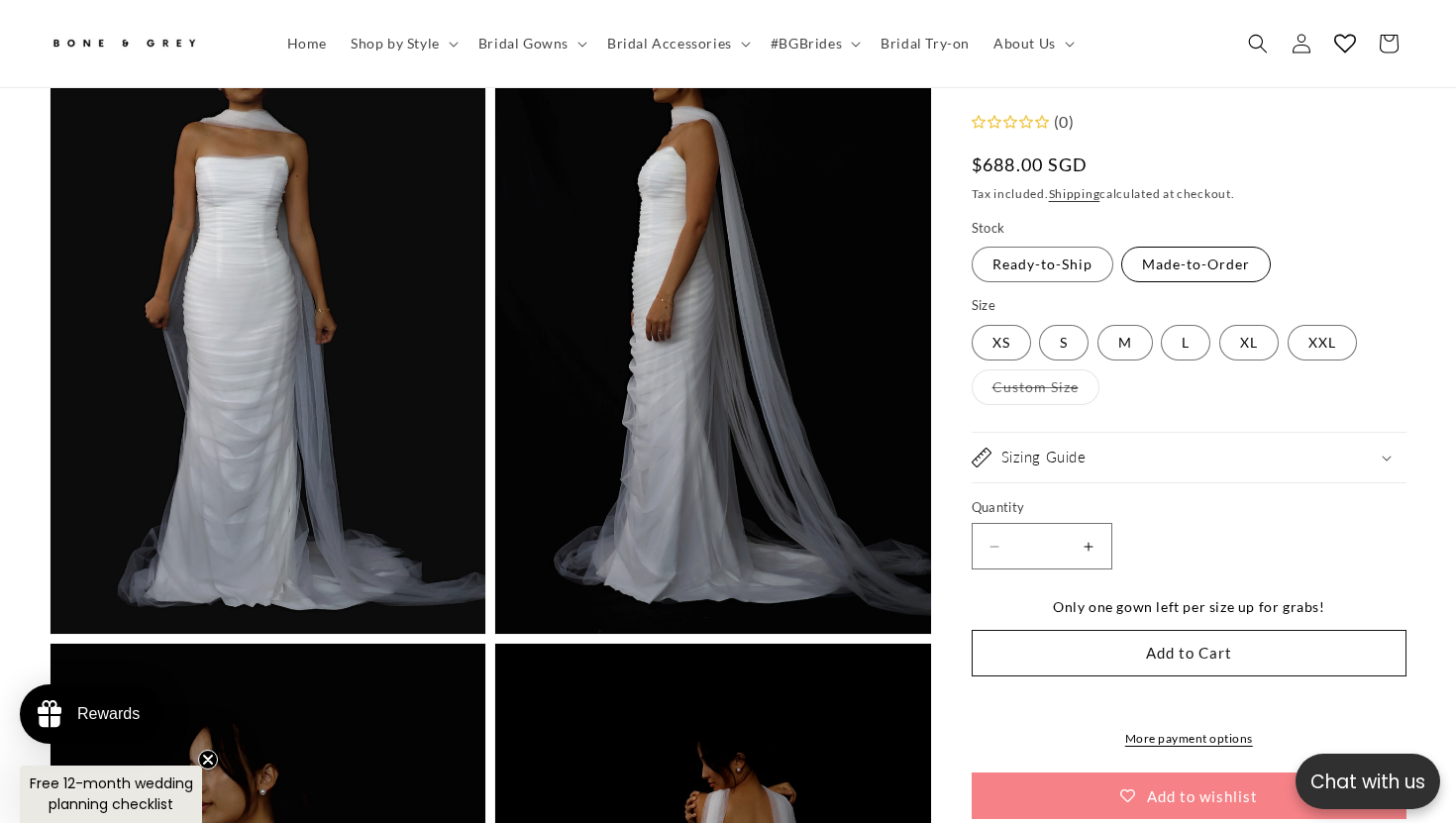 click on "Made-to-Order Variant sold out or unavailable" at bounding box center [1196, 265] 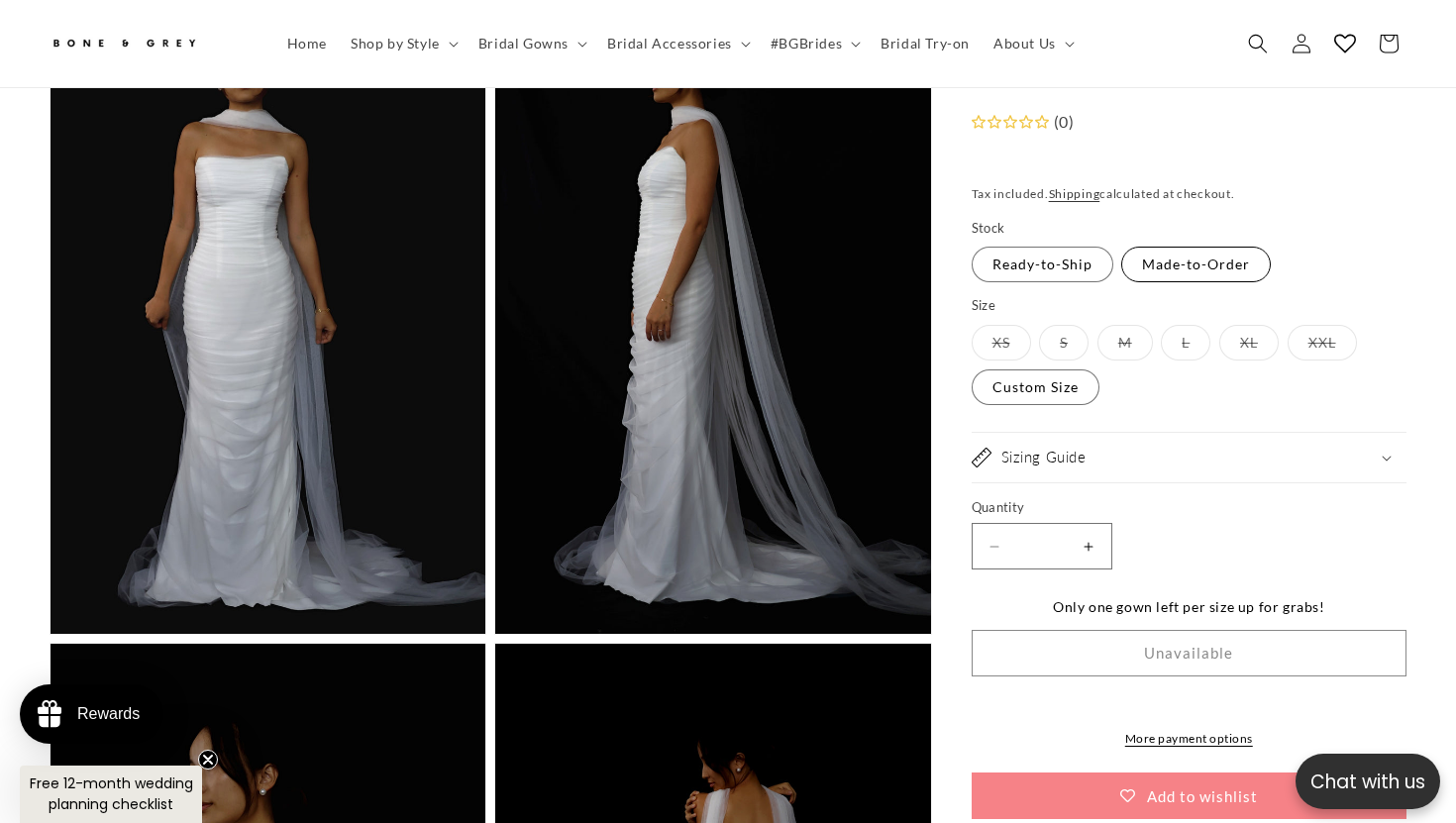 scroll, scrollTop: 0, scrollLeft: 0, axis: both 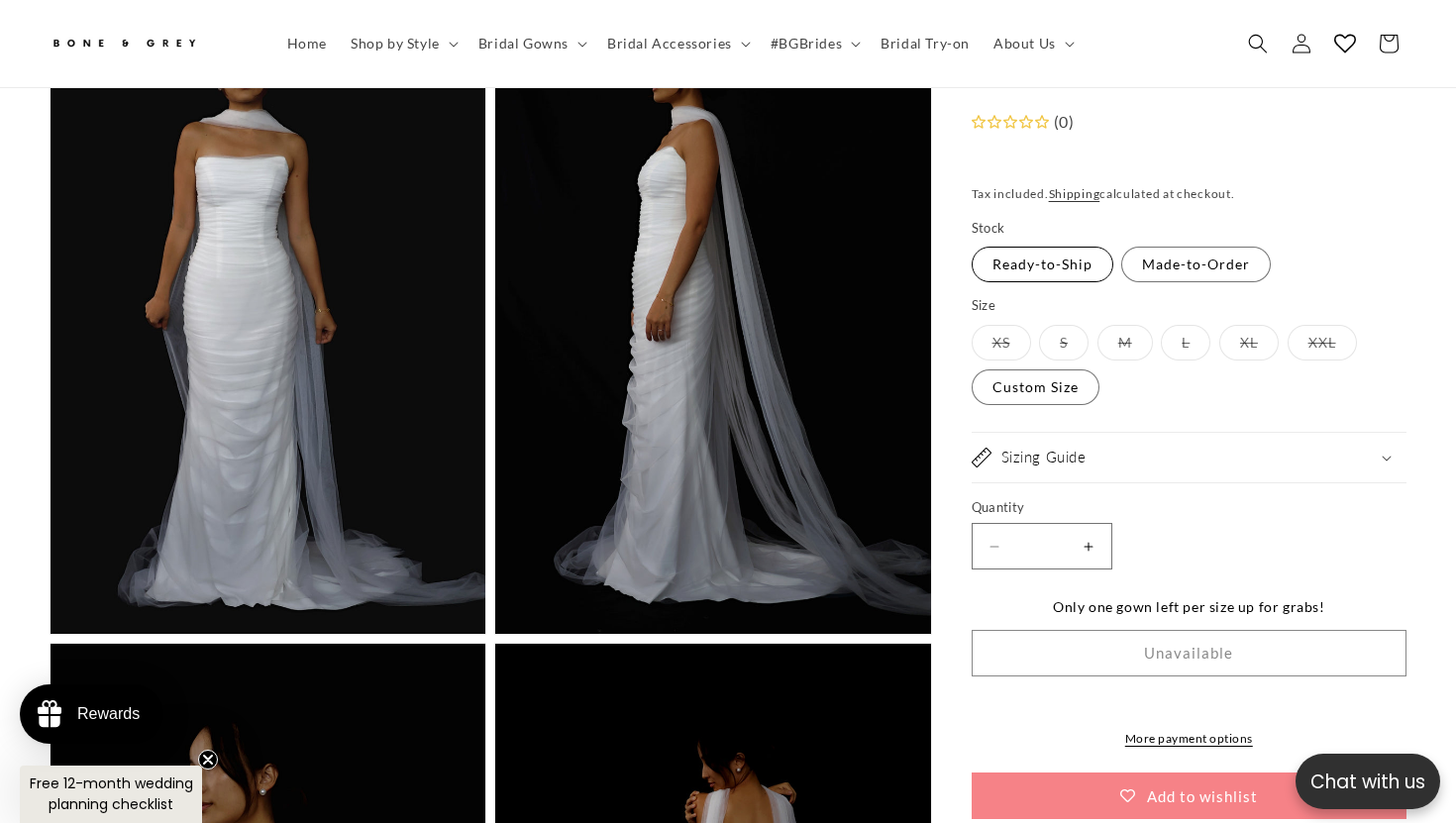 click on "Ready-to-Ship Variant sold out or unavailable" at bounding box center [1042, 265] 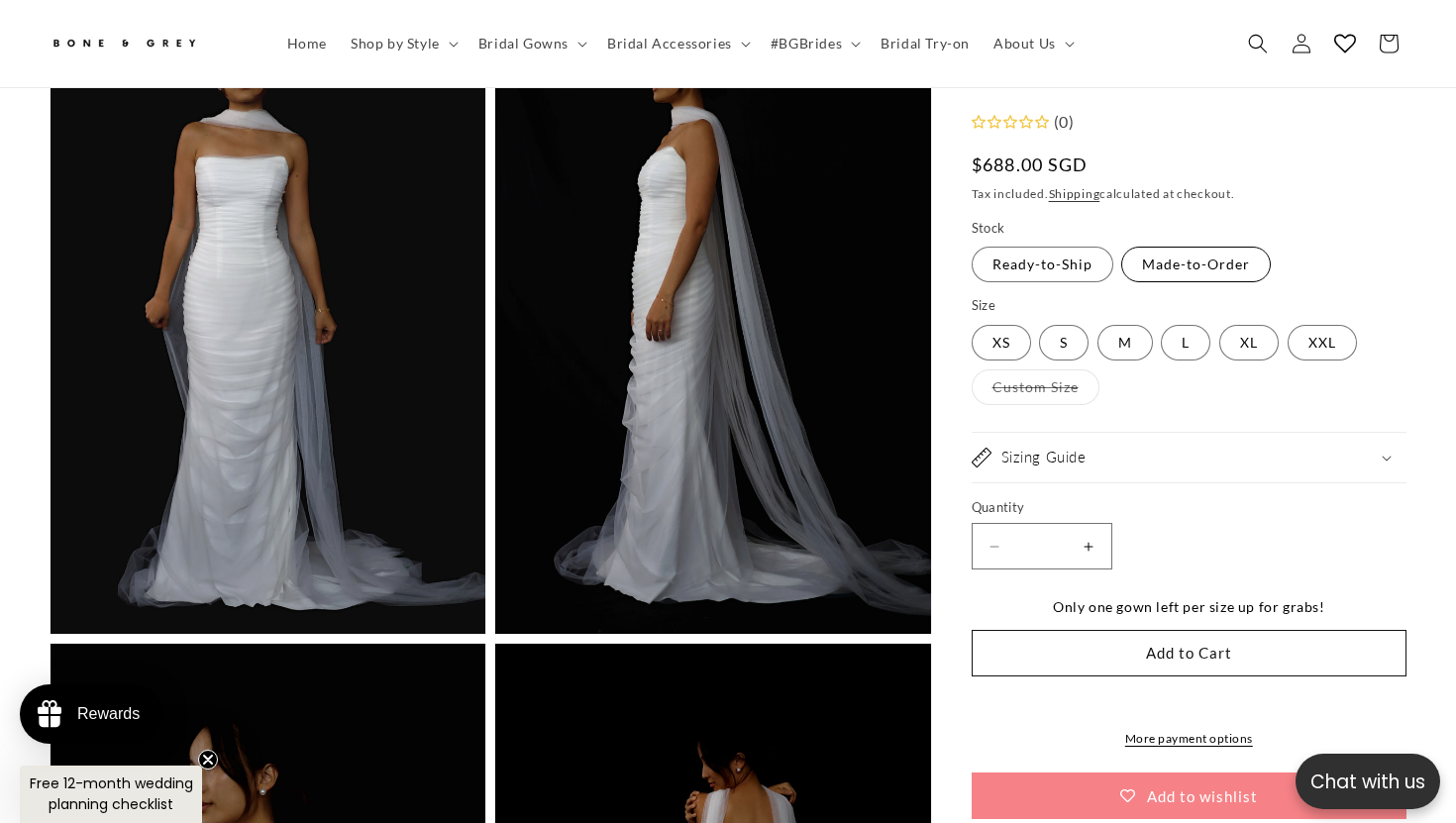 click on "Made-to-Order Variant sold out or unavailable" at bounding box center [1196, 265] 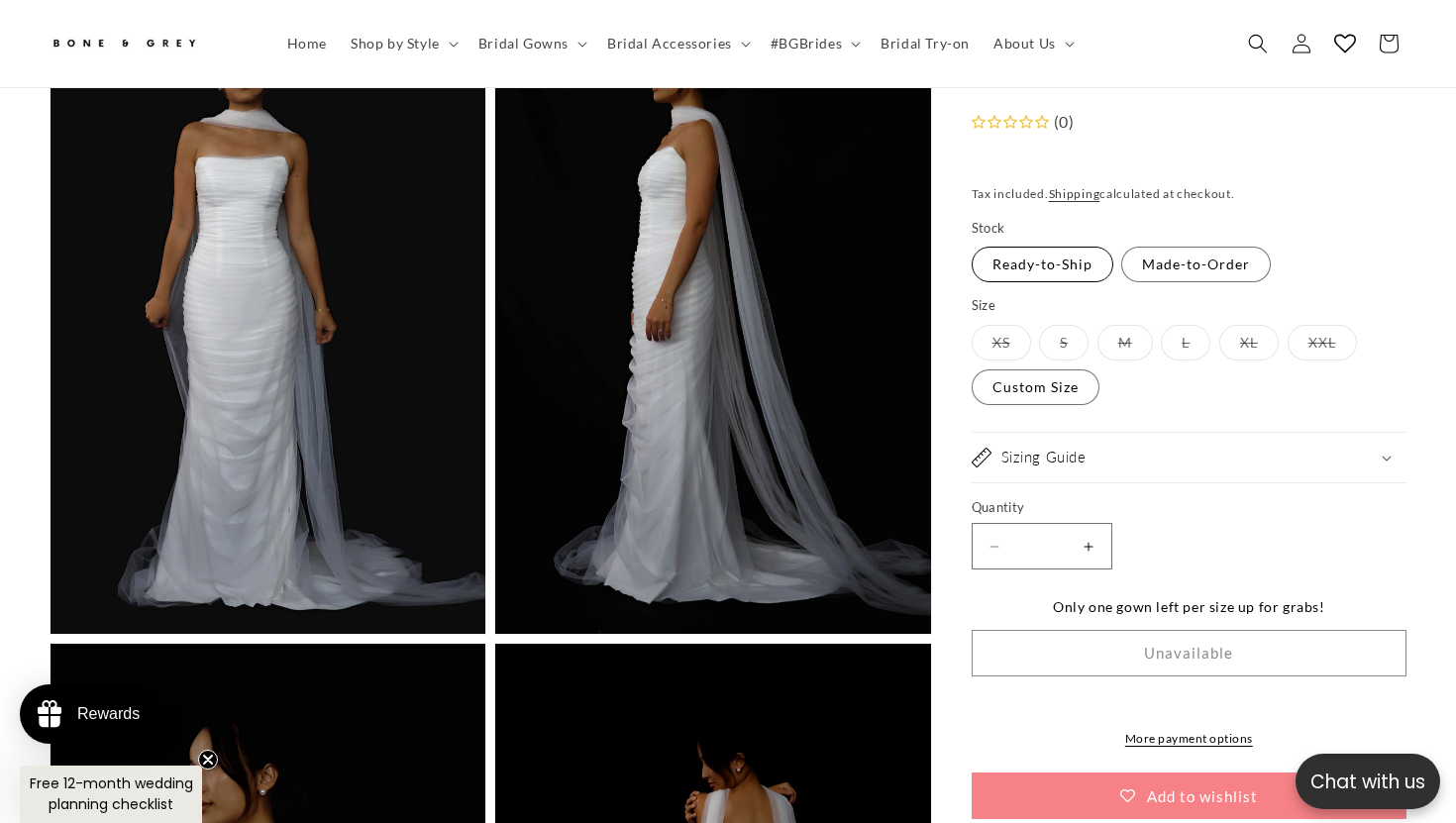 click on "Ready-to-Ship Variant sold out or unavailable" at bounding box center [1042, 265] 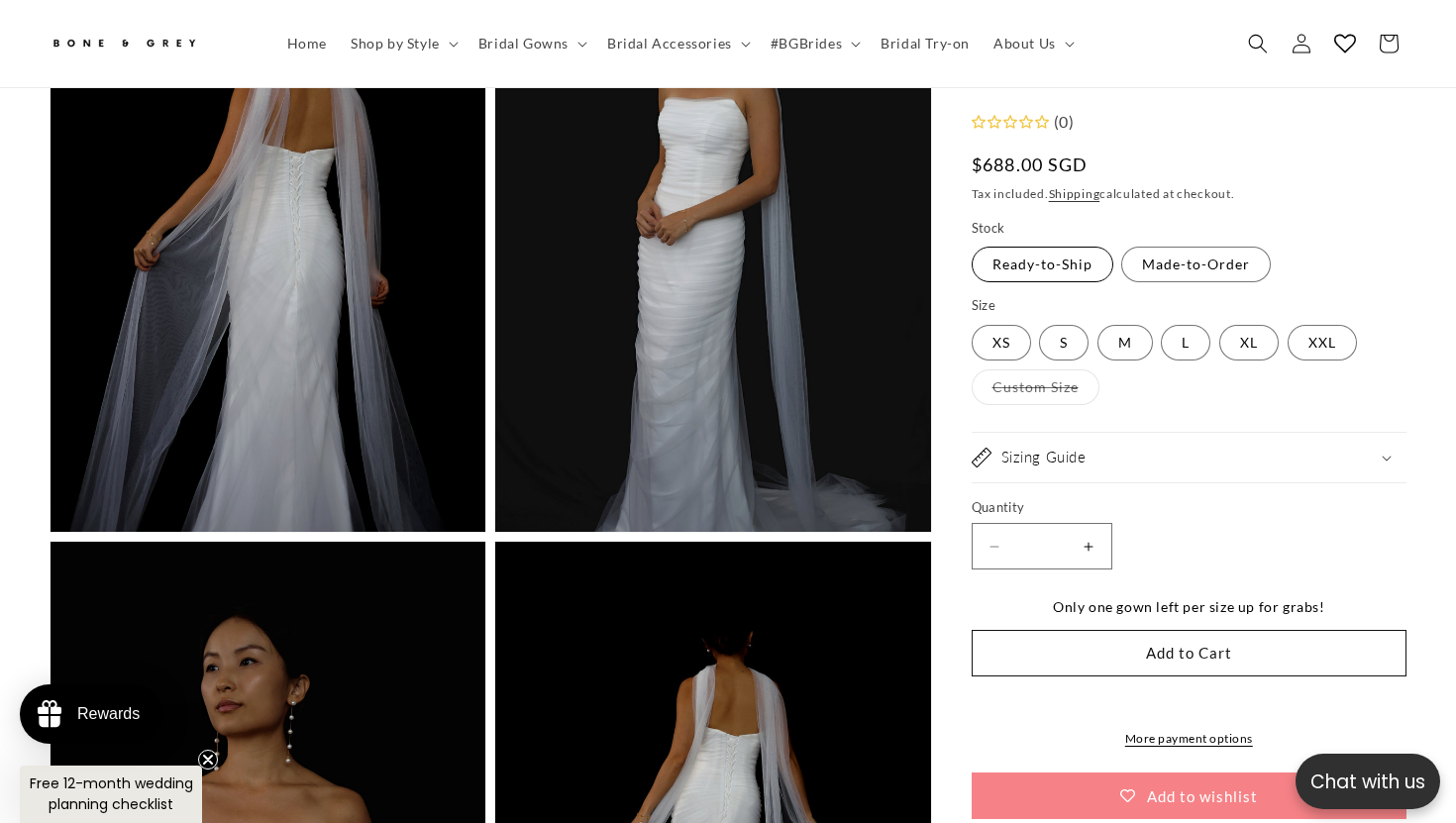 scroll, scrollTop: 2963, scrollLeft: 0, axis: vertical 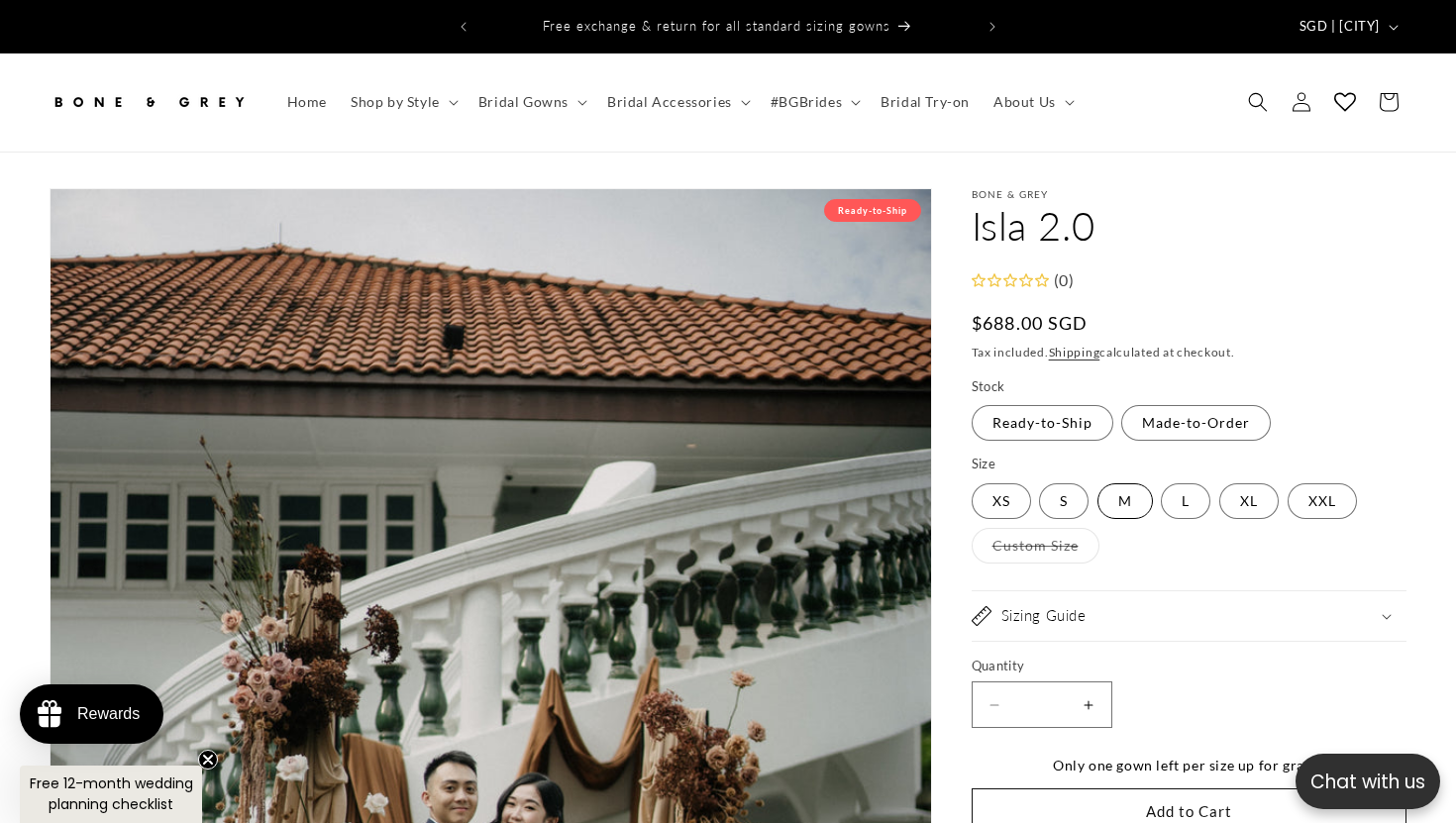 click on "M Variant sold out or unavailable" at bounding box center (1125, 501) 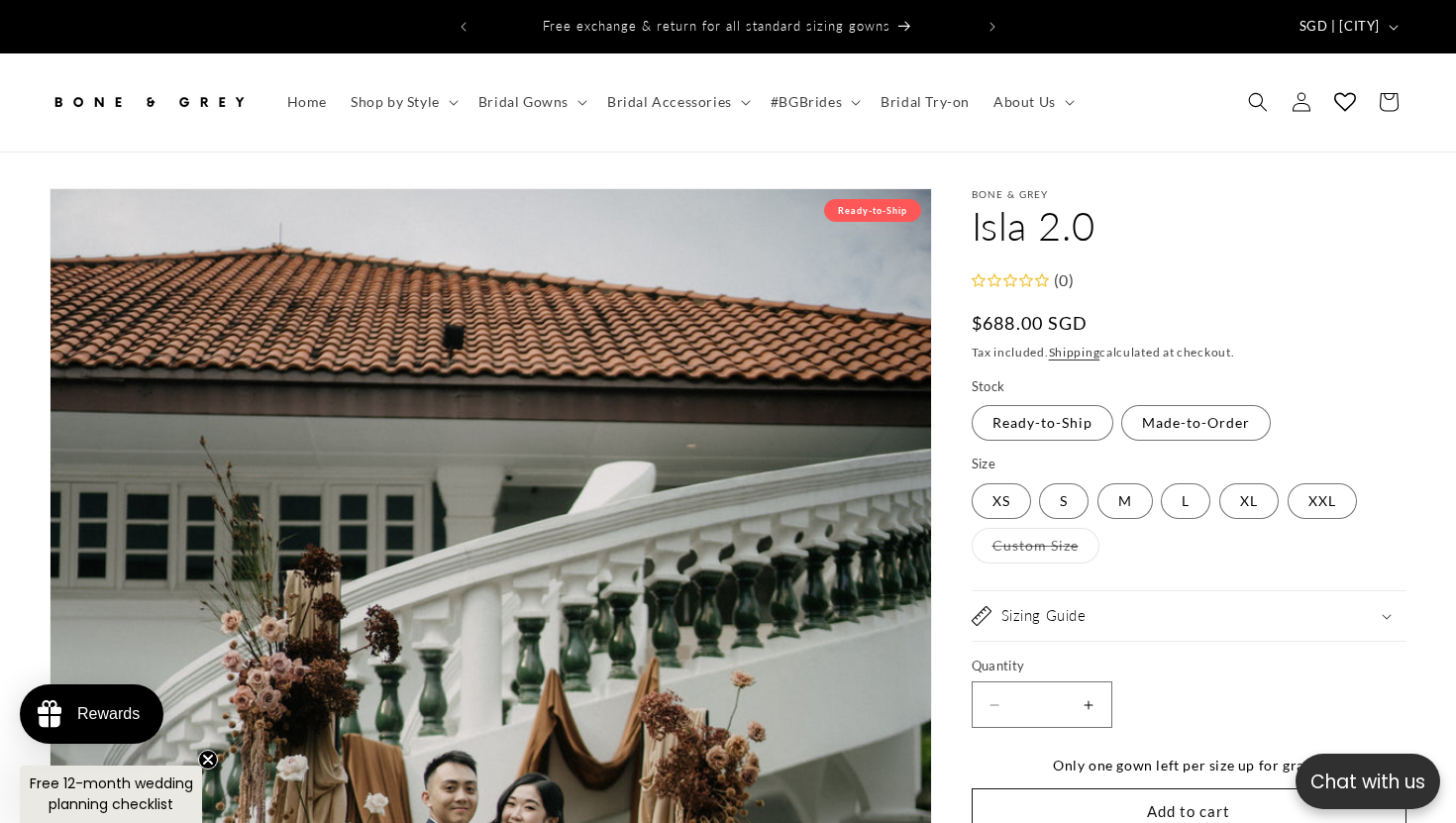 click on "Size
XS Variant sold out or unavailable
S Variant sold out or unavailable
M Variant sold out or unavailable
L Variant sold out or unavailable
XL Variant sold out or unavailable
XXL Variant sold out or unavailable
Custom Size Variant sold out or unavailable" at bounding box center (1190, 510) 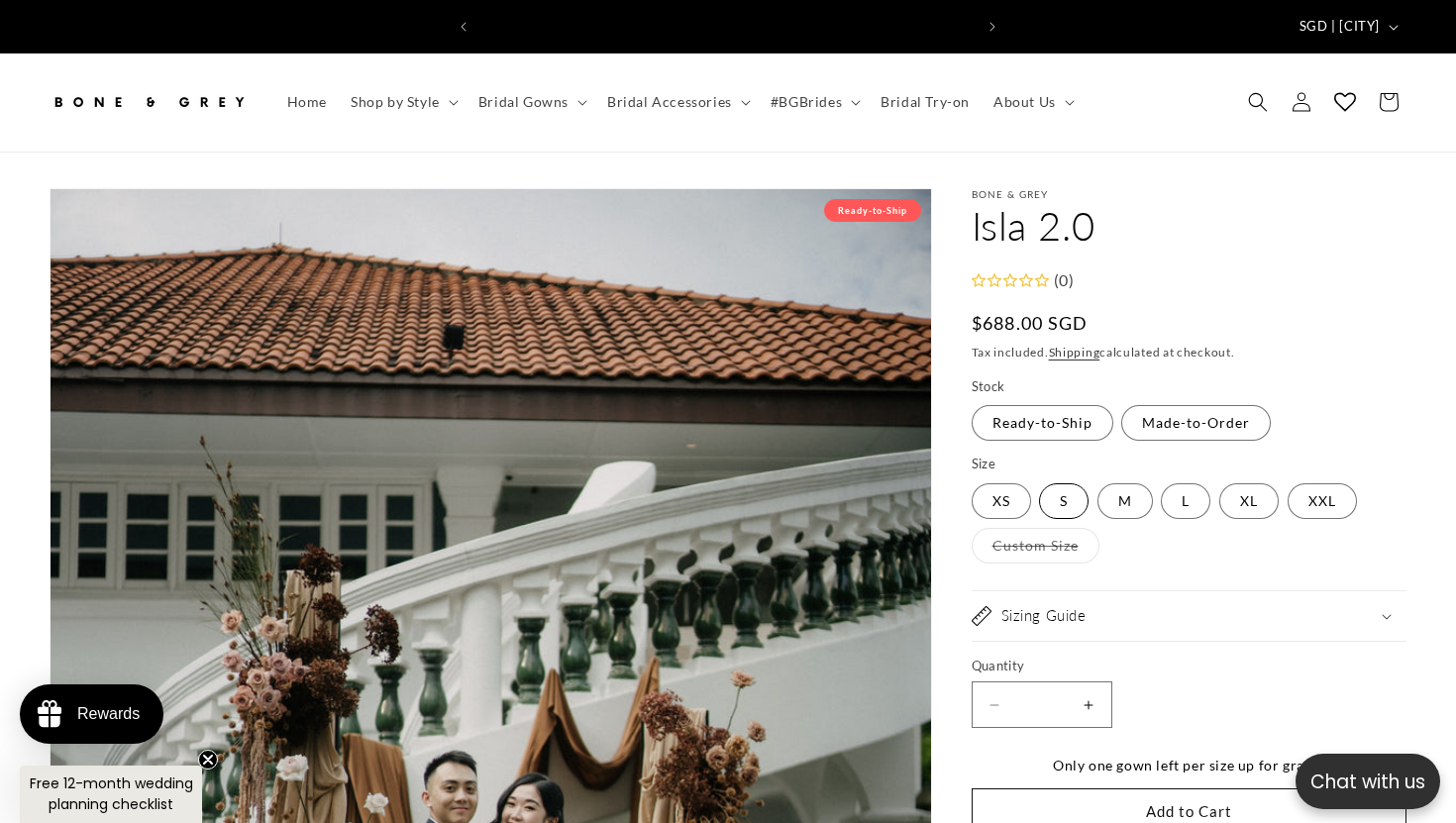 click on "S Variant sold out or unavailable" at bounding box center [1064, 501] 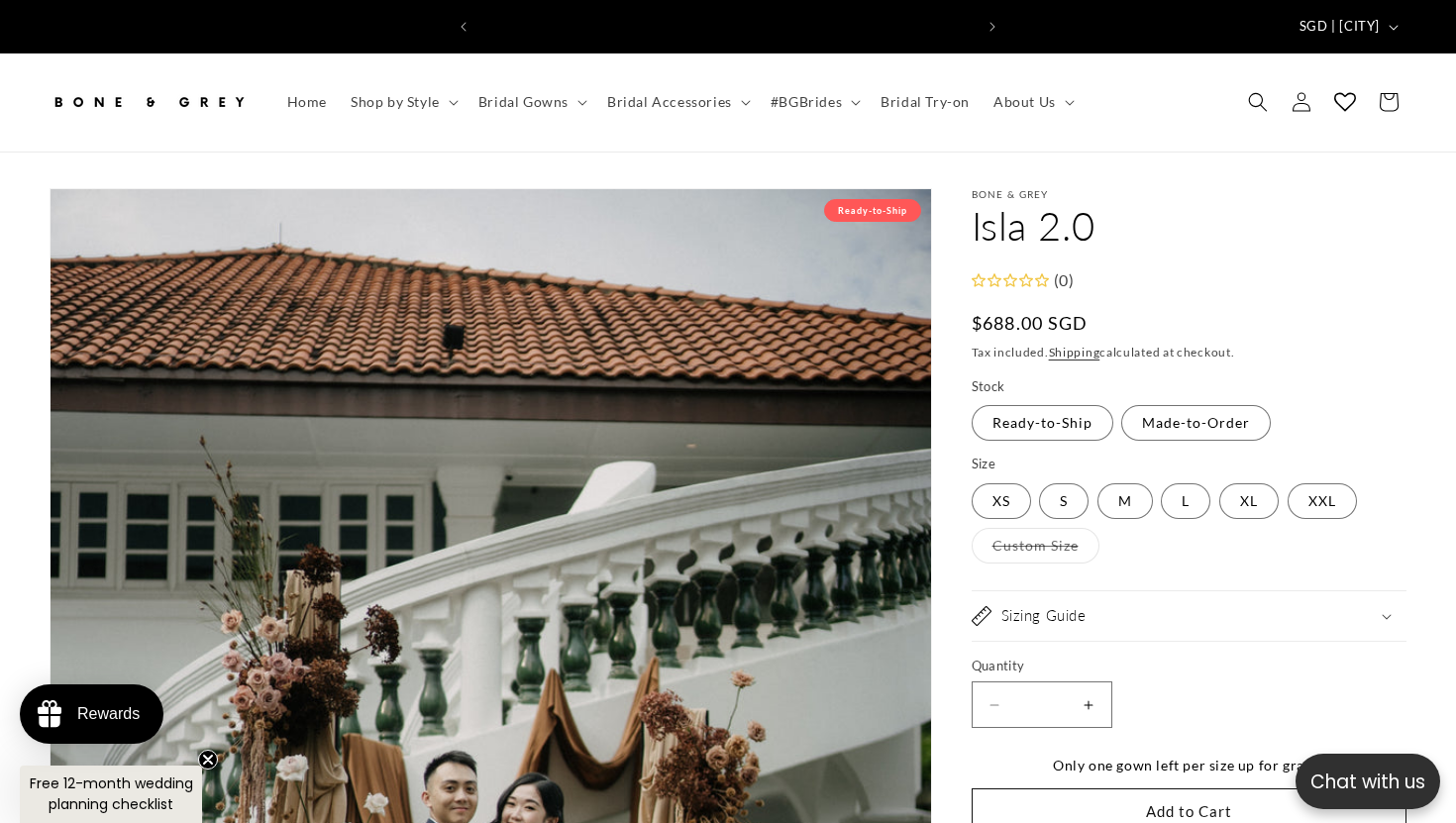 scroll, scrollTop: 0, scrollLeft: 0, axis: both 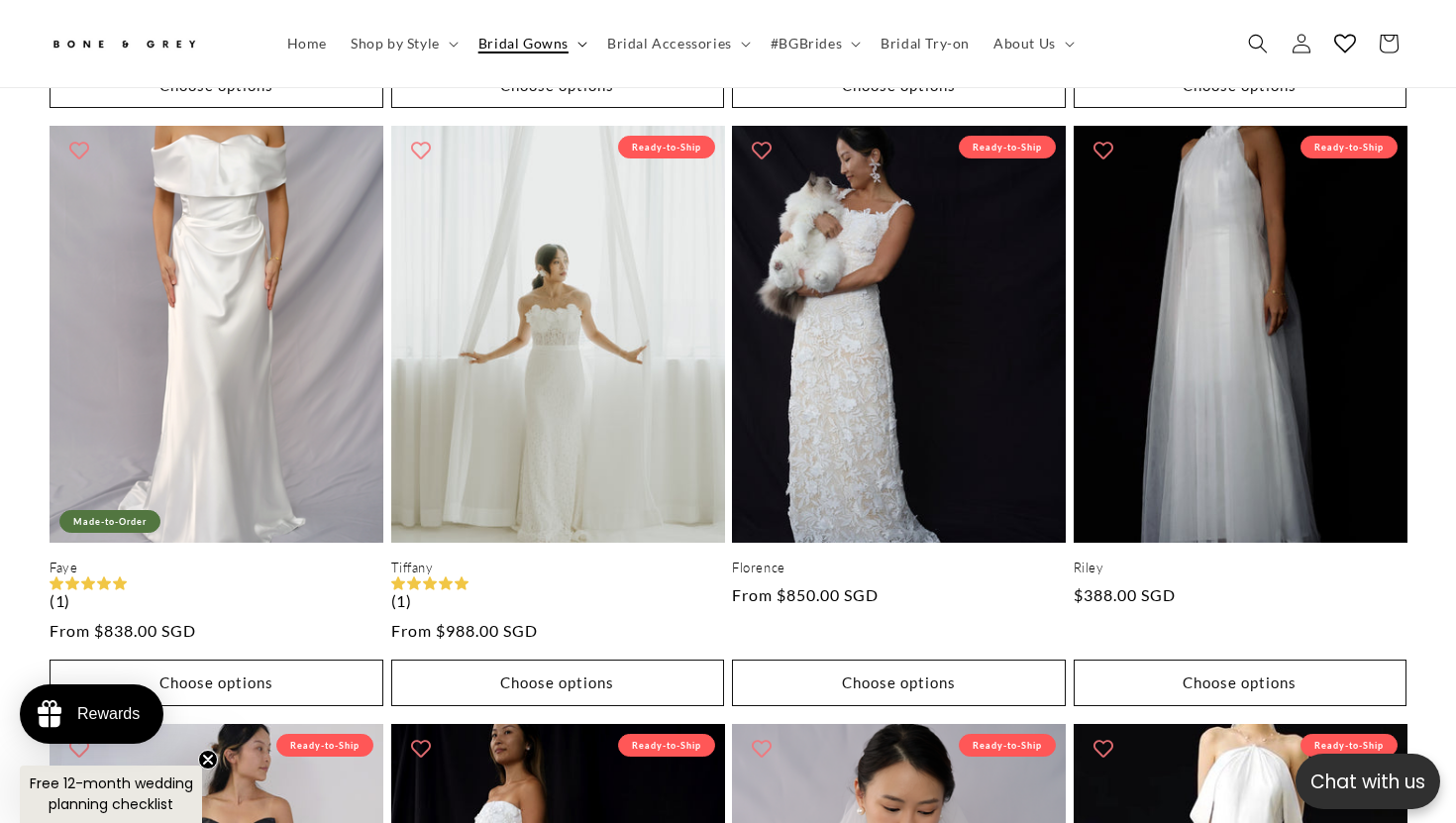 click on "Bridal Gowns" at bounding box center [523, 44] 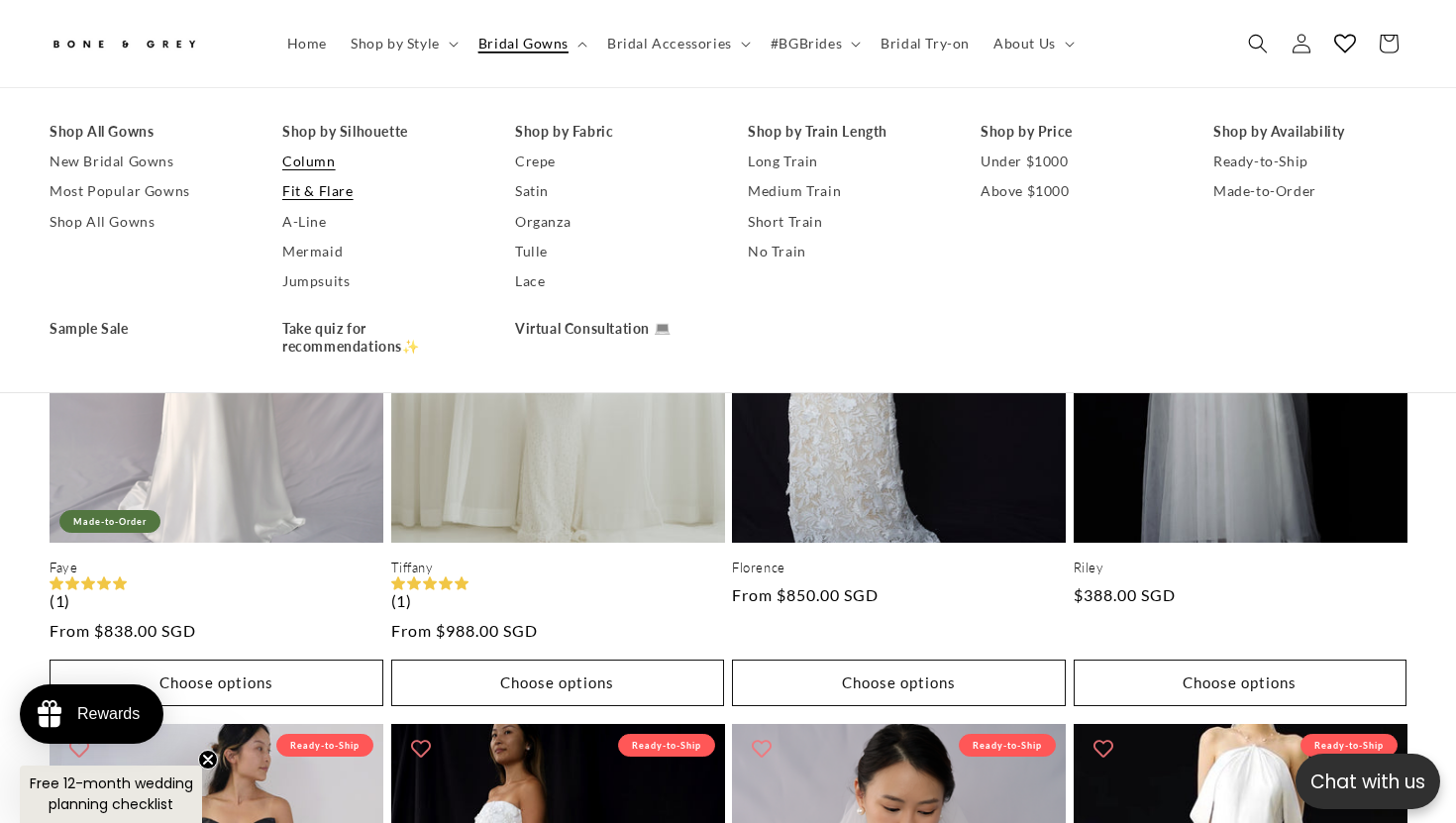 click on "Fit & Flare" at bounding box center [378, 191] 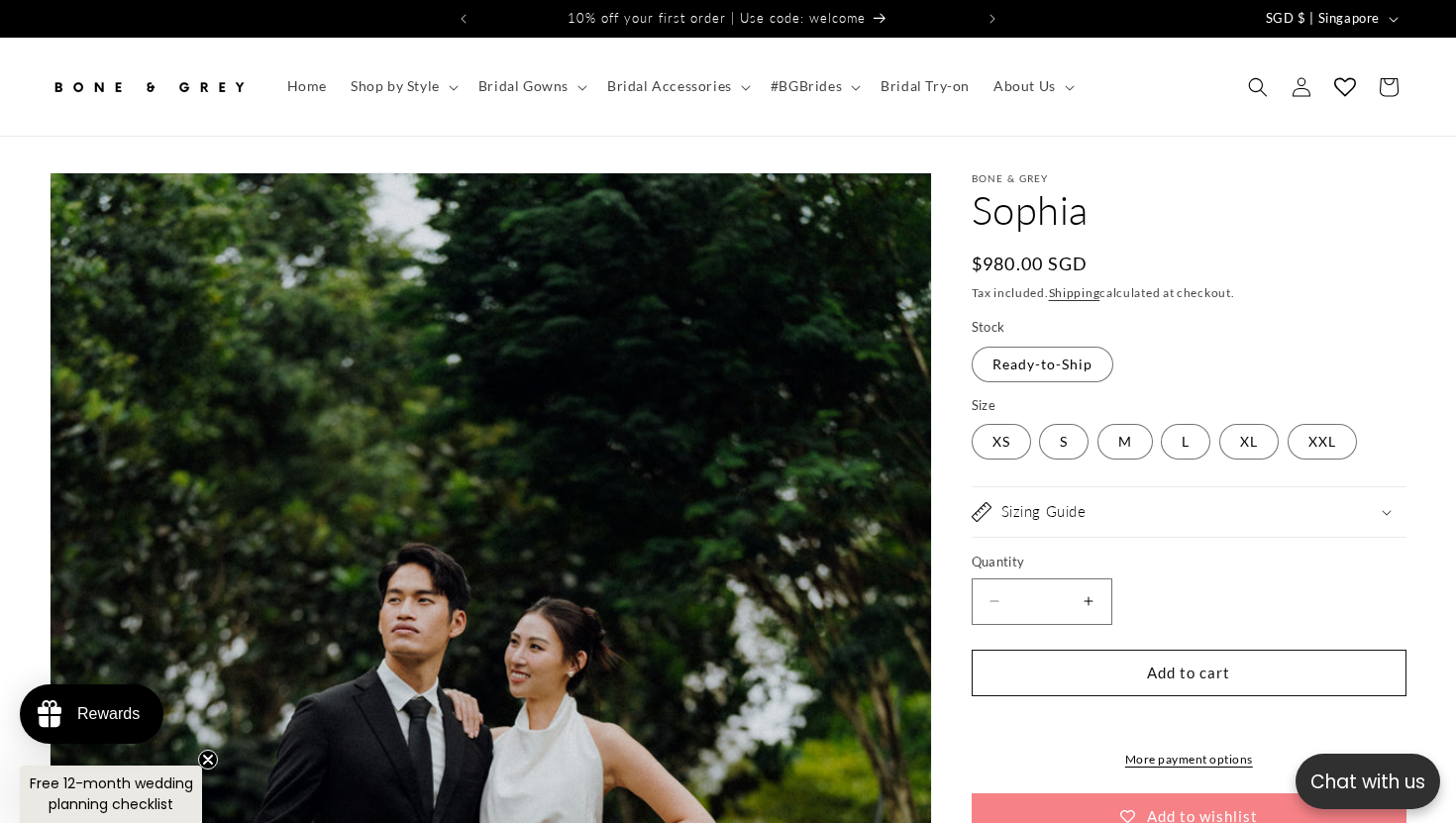 scroll, scrollTop: 0, scrollLeft: 0, axis: both 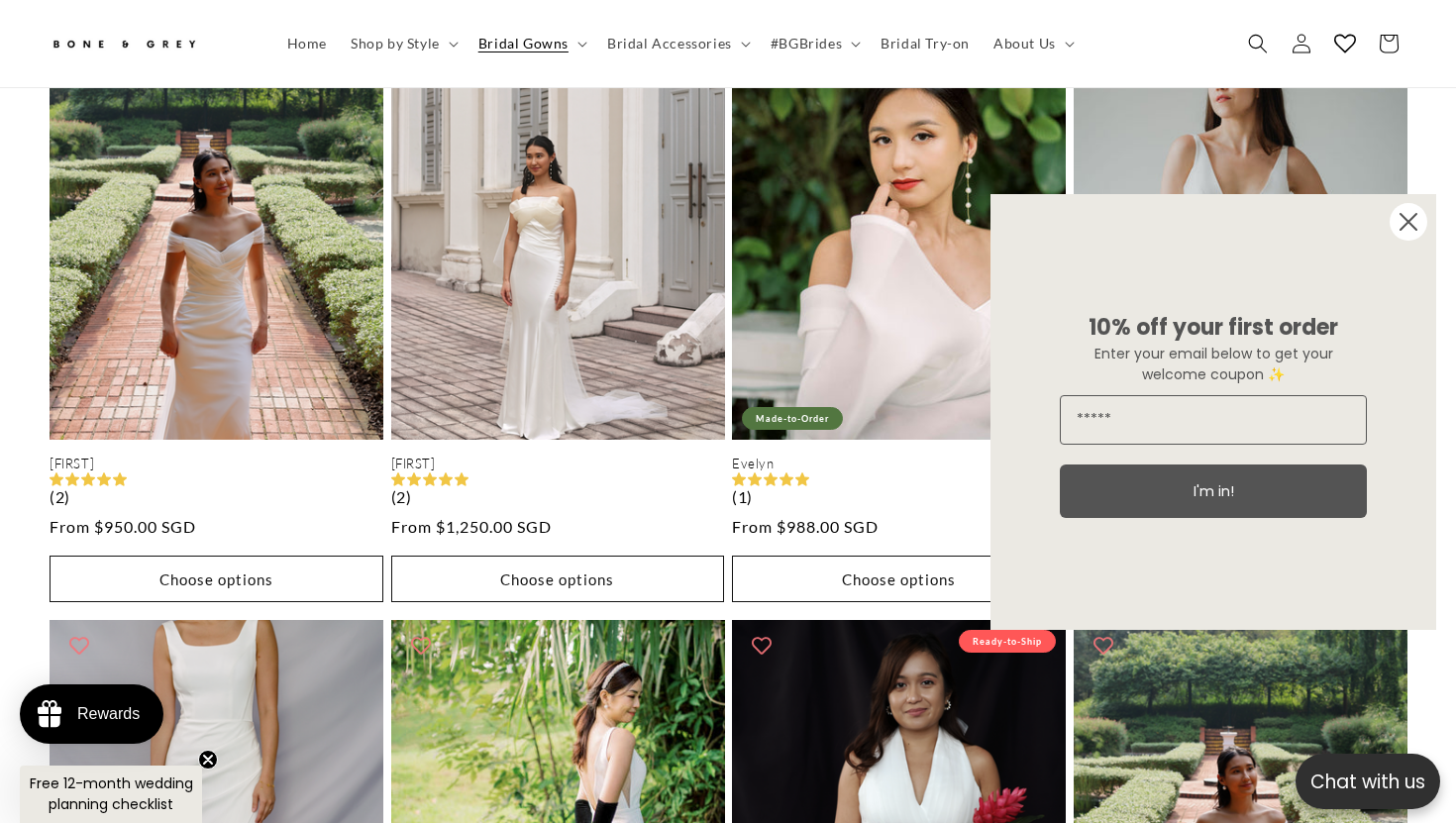 click 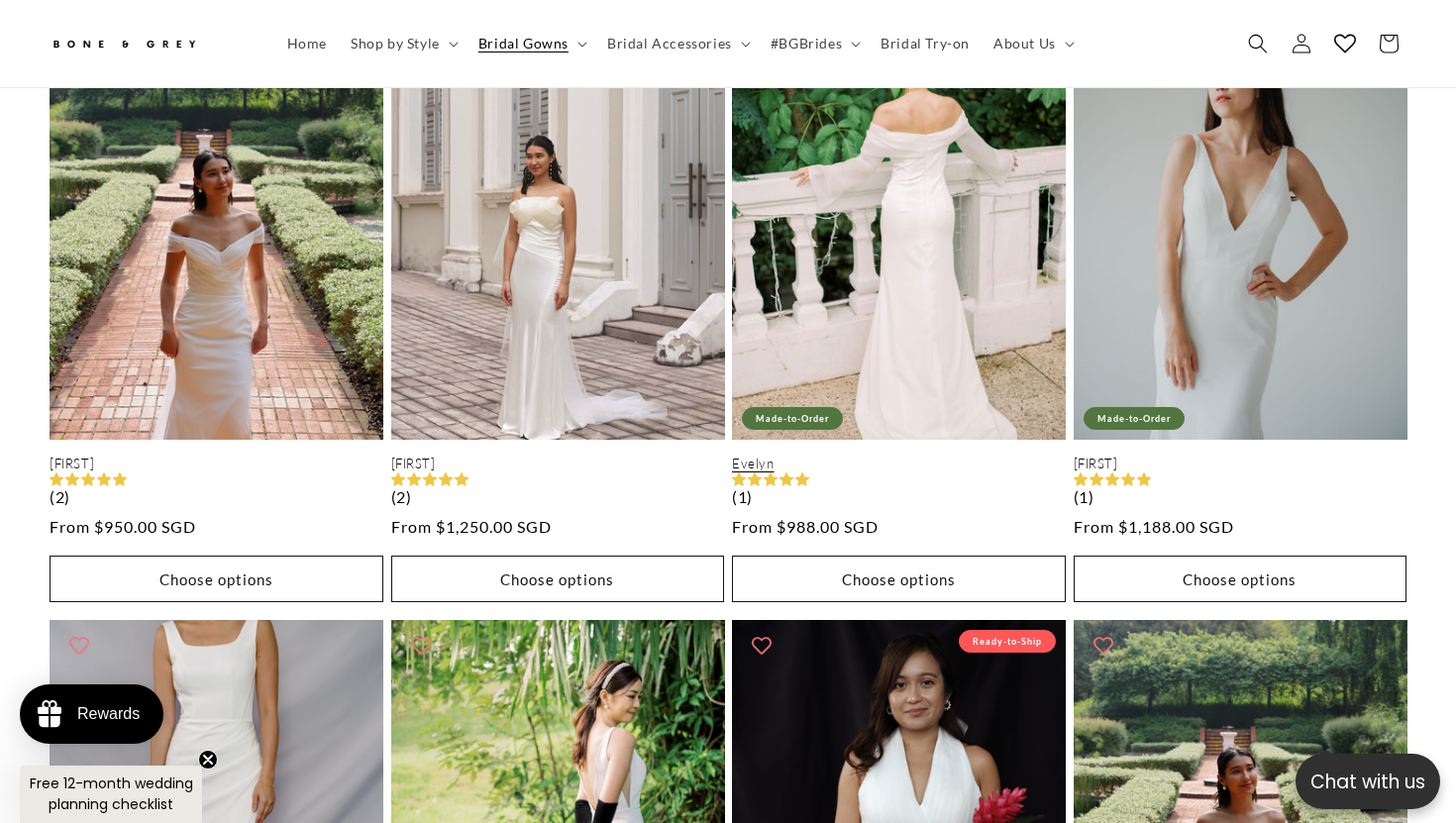scroll, scrollTop: 0, scrollLeft: 987, axis: horizontal 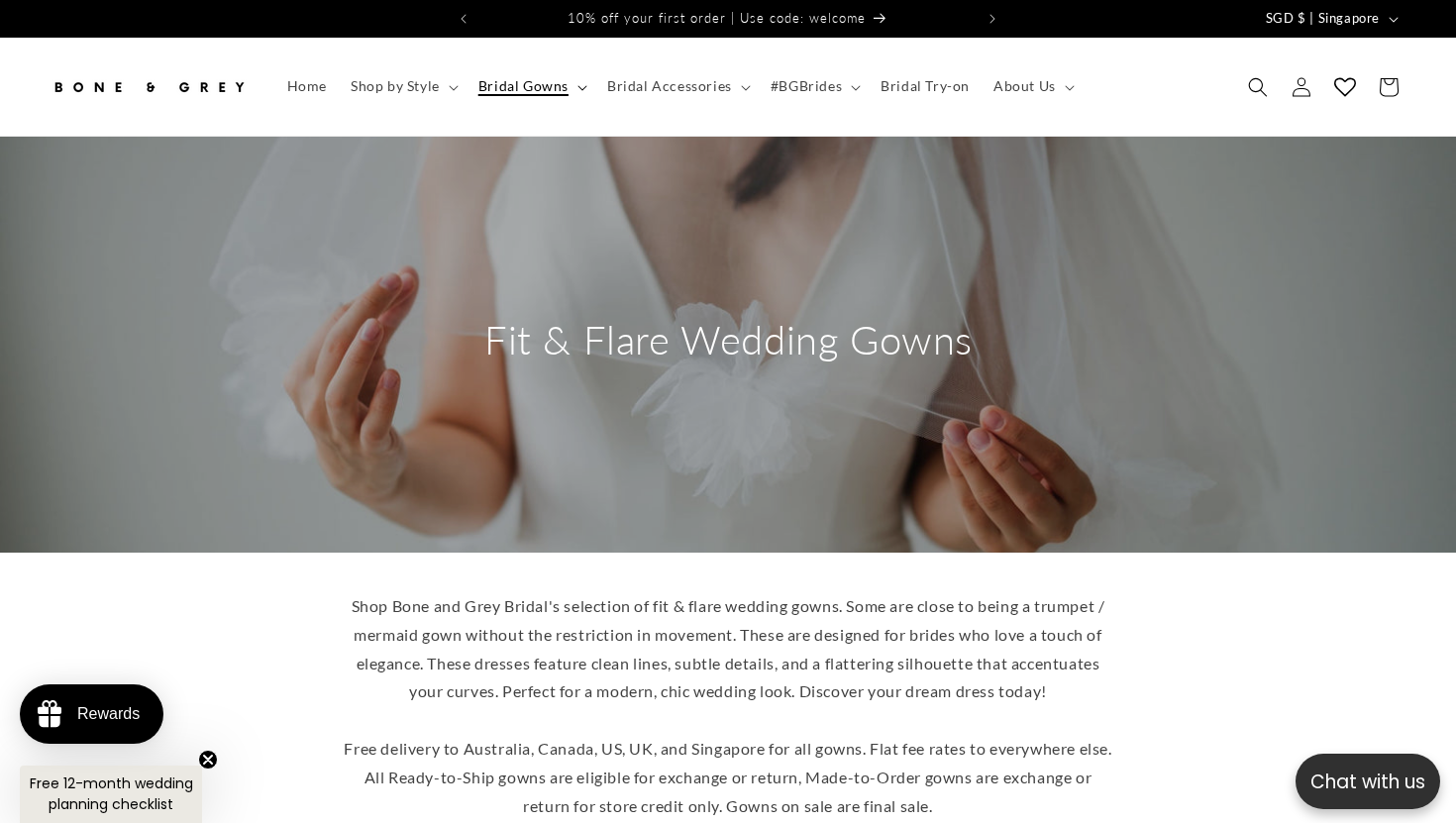 click on "Bridal Gowns" at bounding box center (523, 86) 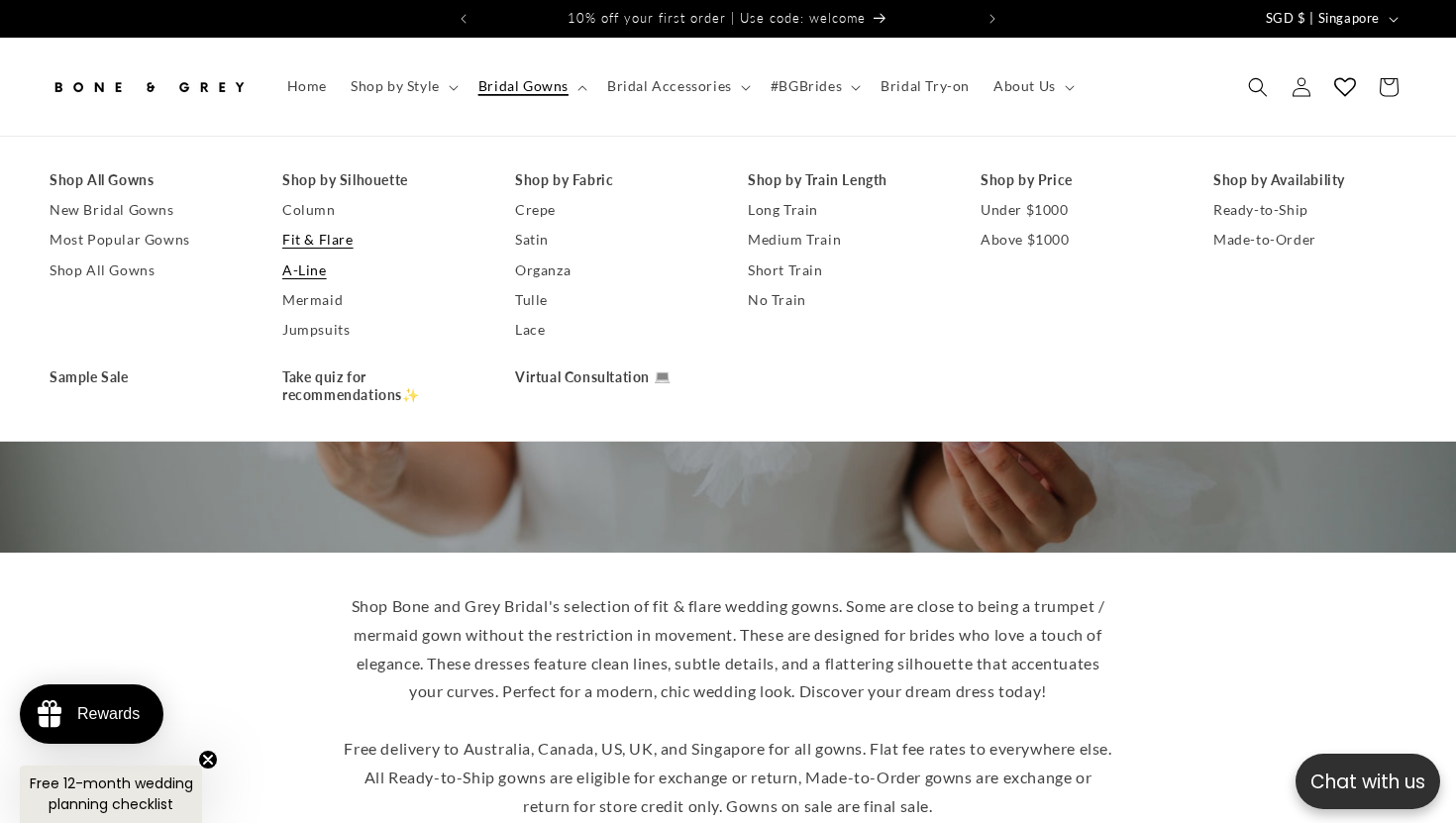 click on "A-Line" at bounding box center [378, 270] 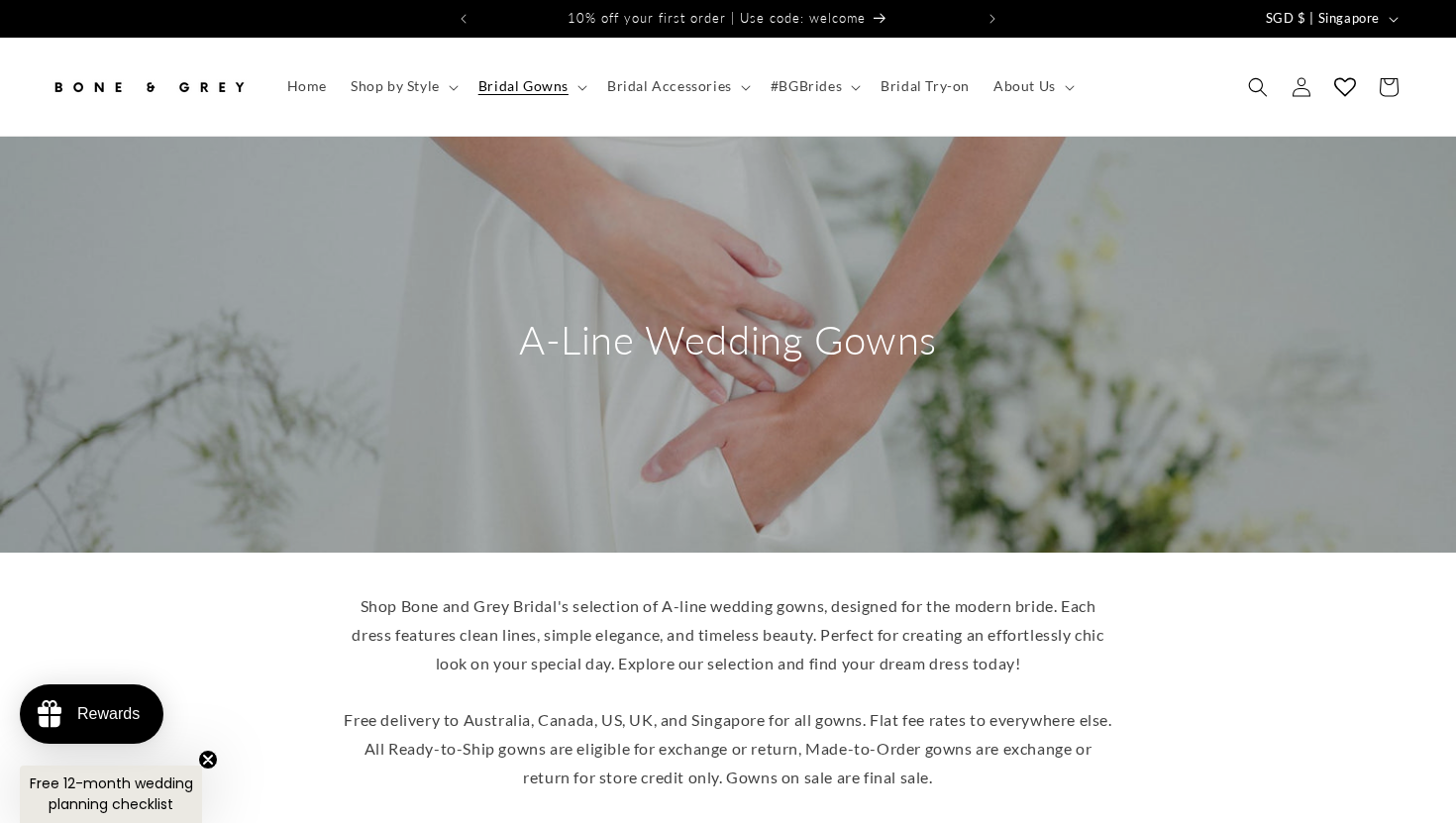 scroll, scrollTop: 0, scrollLeft: 0, axis: both 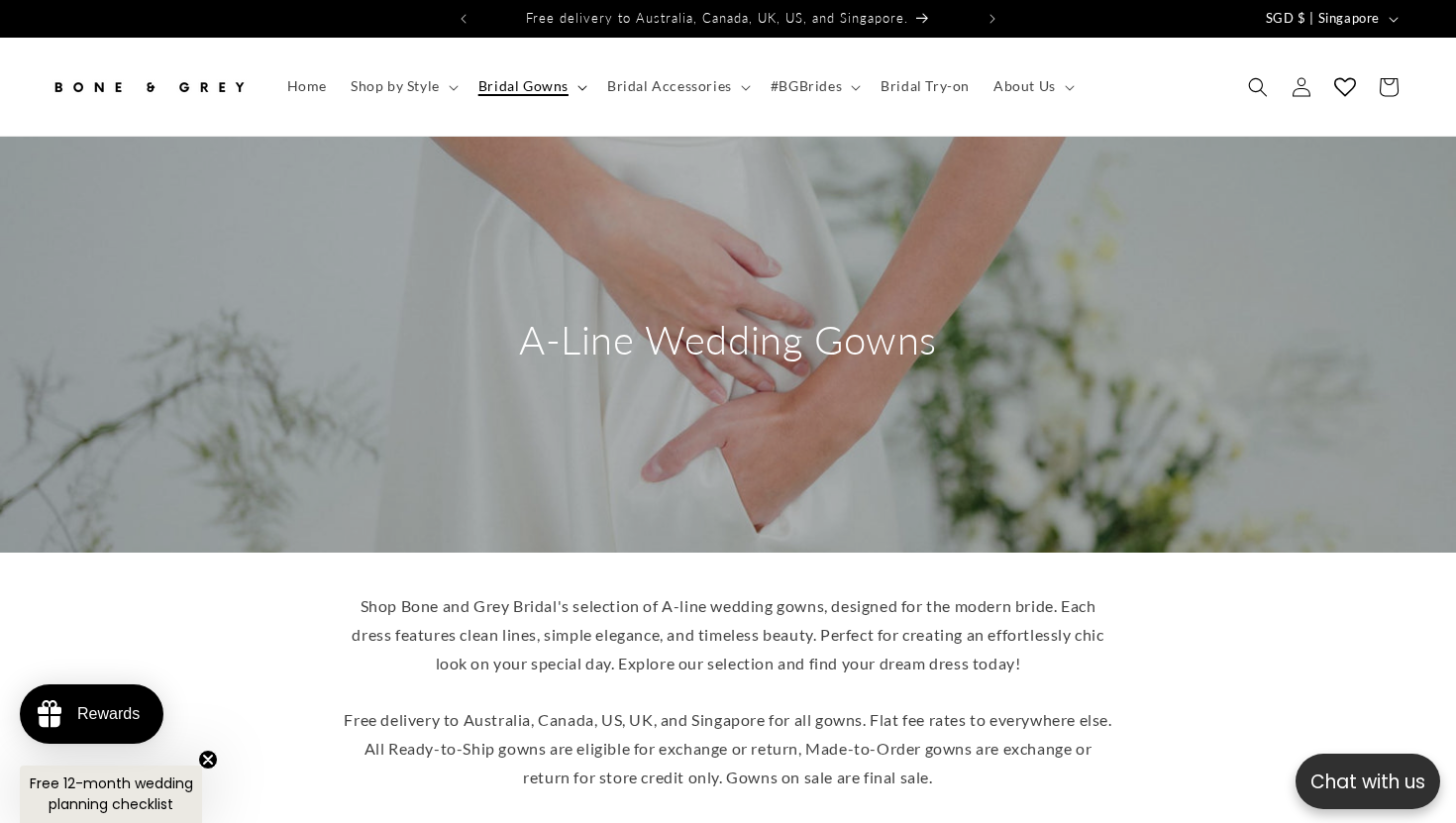 click on "Bridal Gowns" at bounding box center (523, 86) 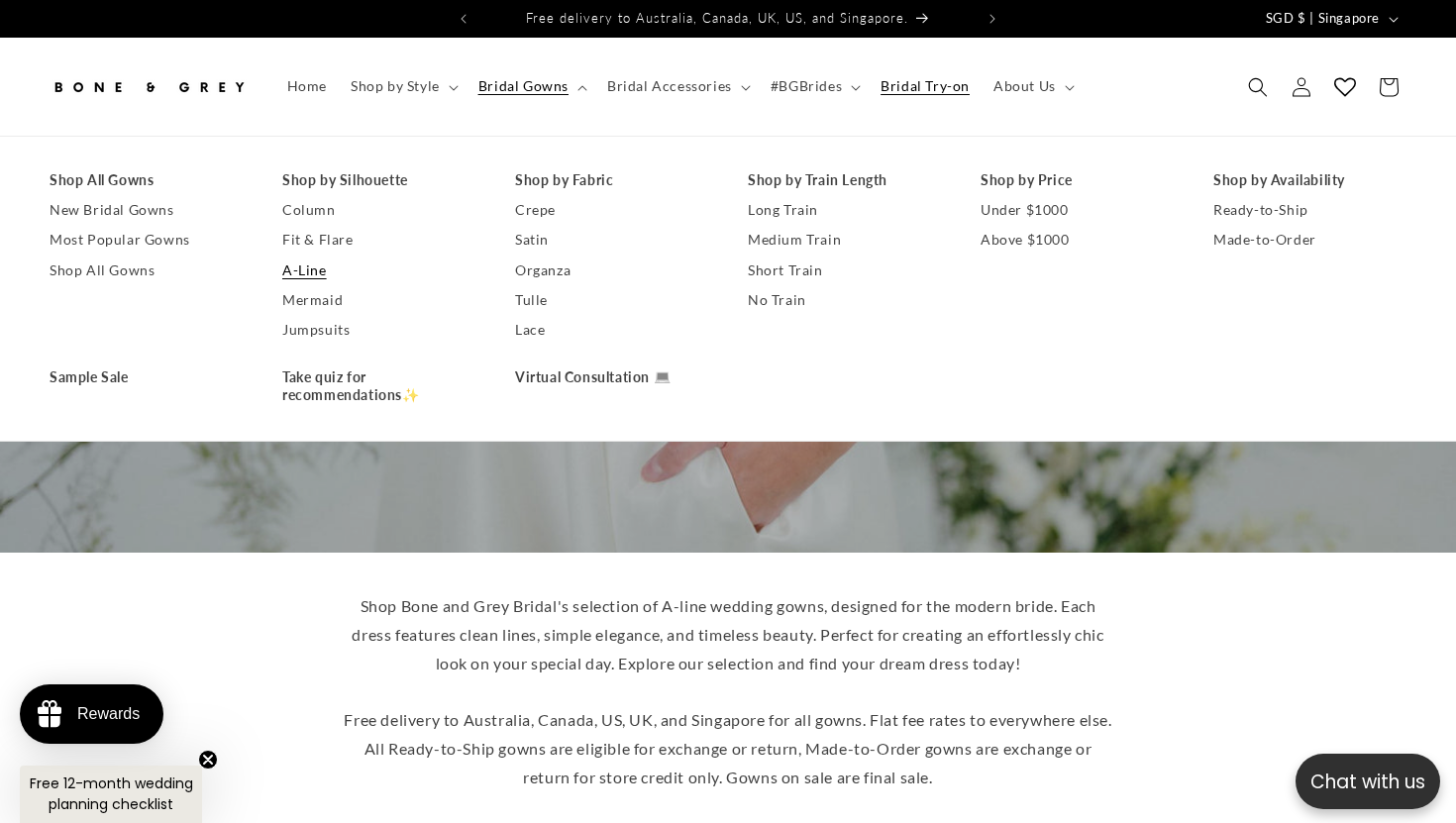 click on "Bridal Try-on" at bounding box center (925, 86) 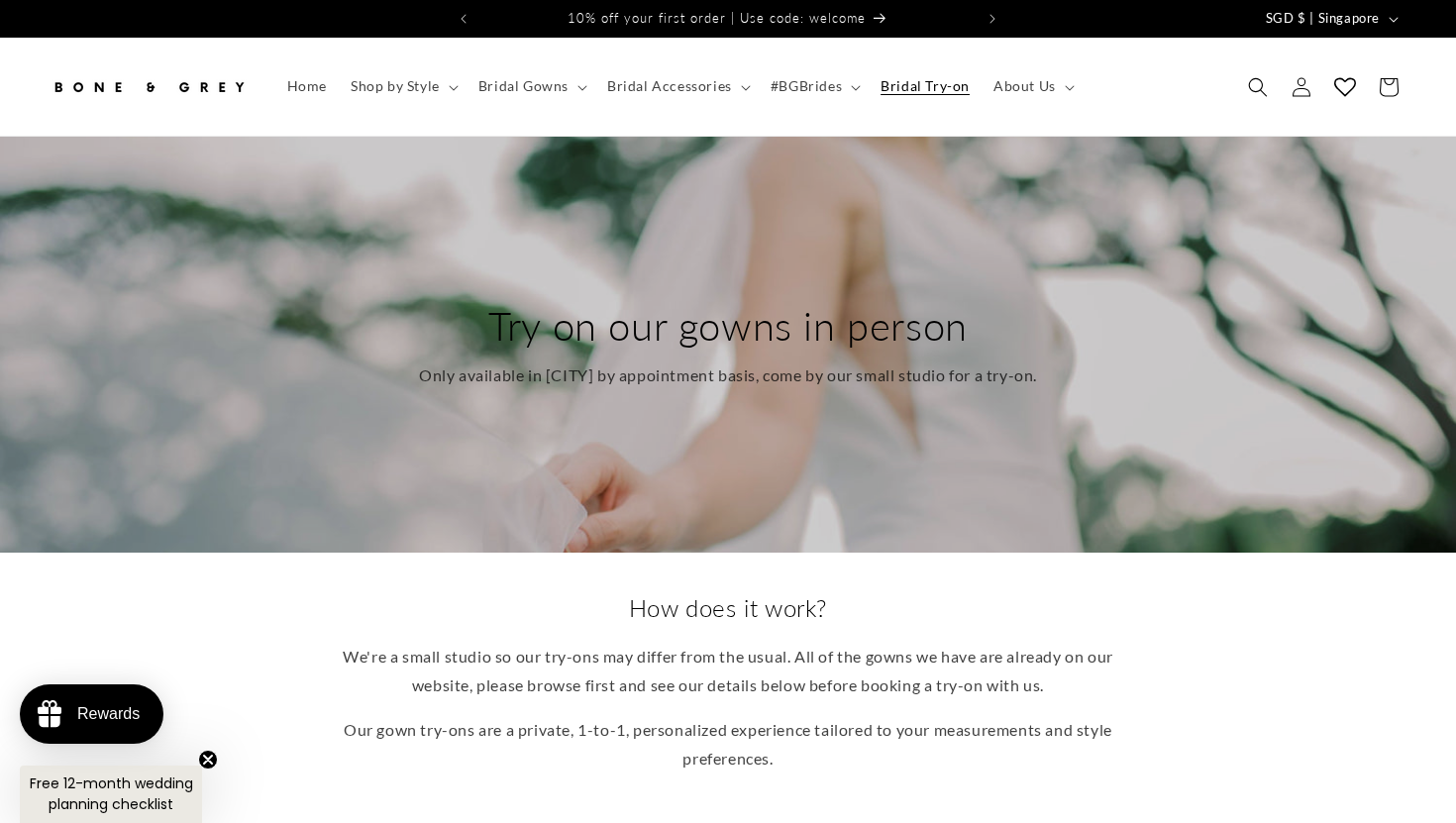 scroll, scrollTop: 0, scrollLeft: 0, axis: both 